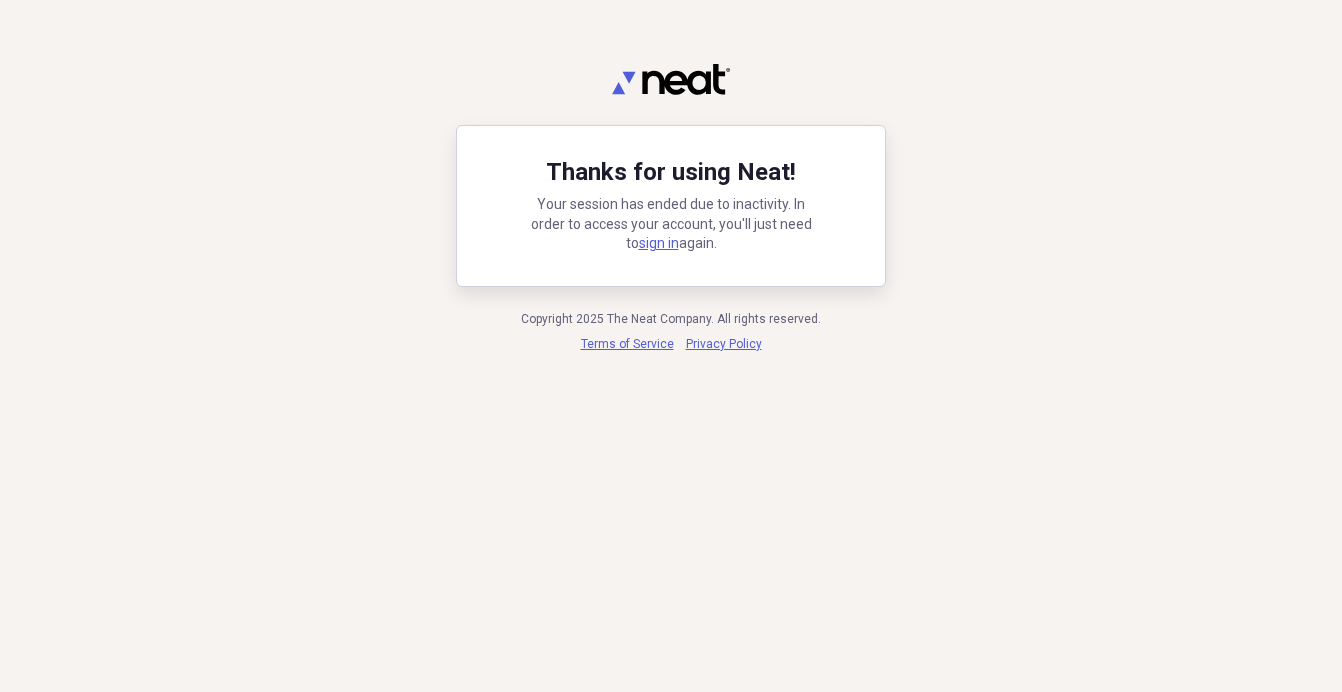 scroll, scrollTop: 0, scrollLeft: 0, axis: both 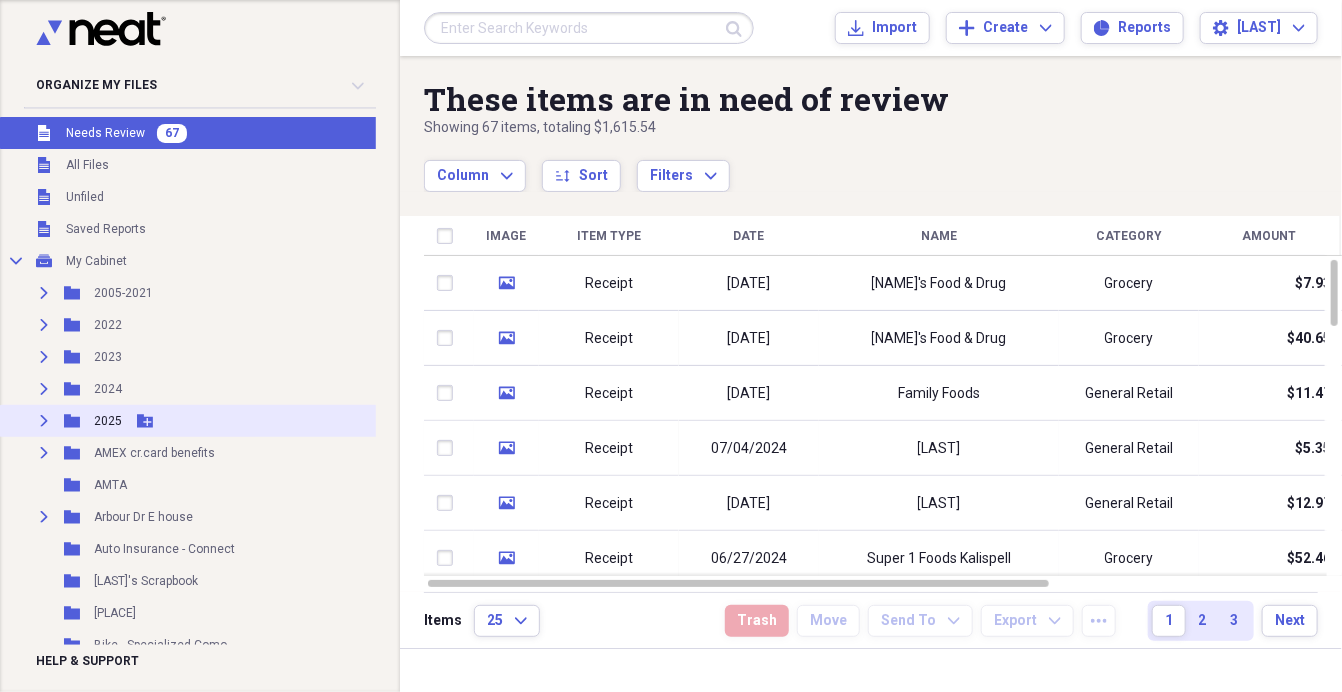 click 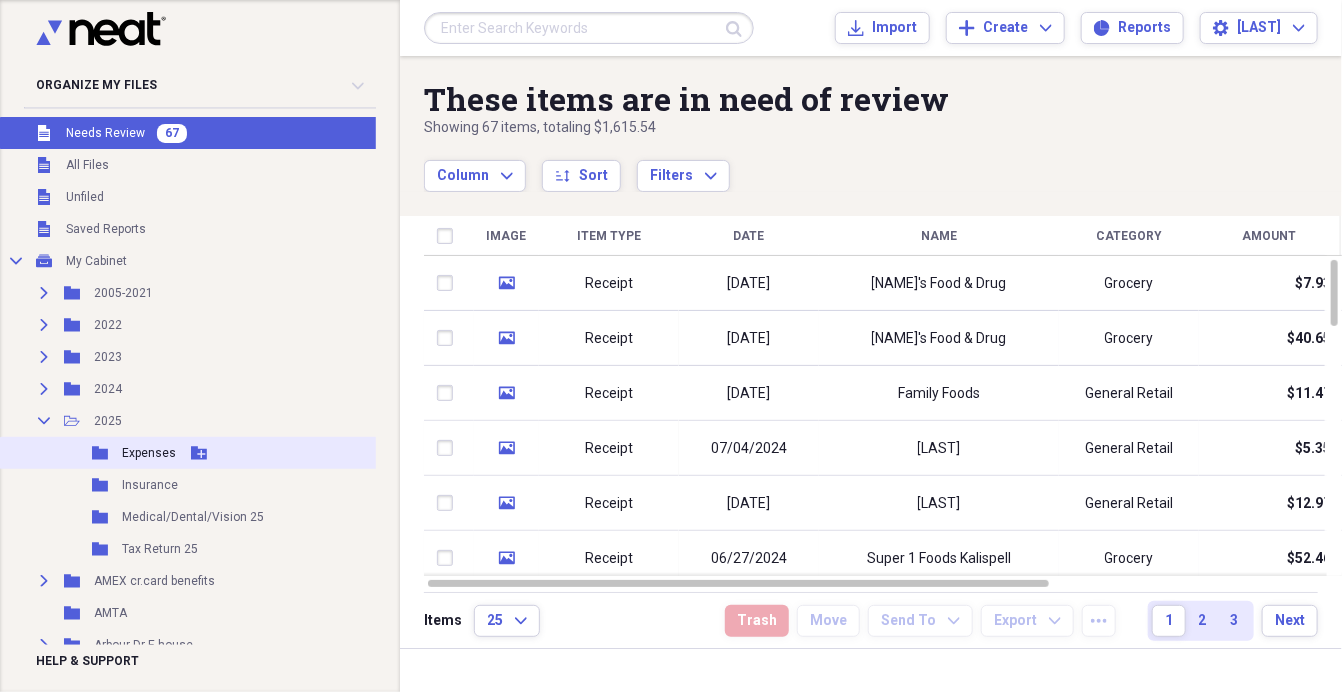 click on "Expenses" at bounding box center [149, 453] 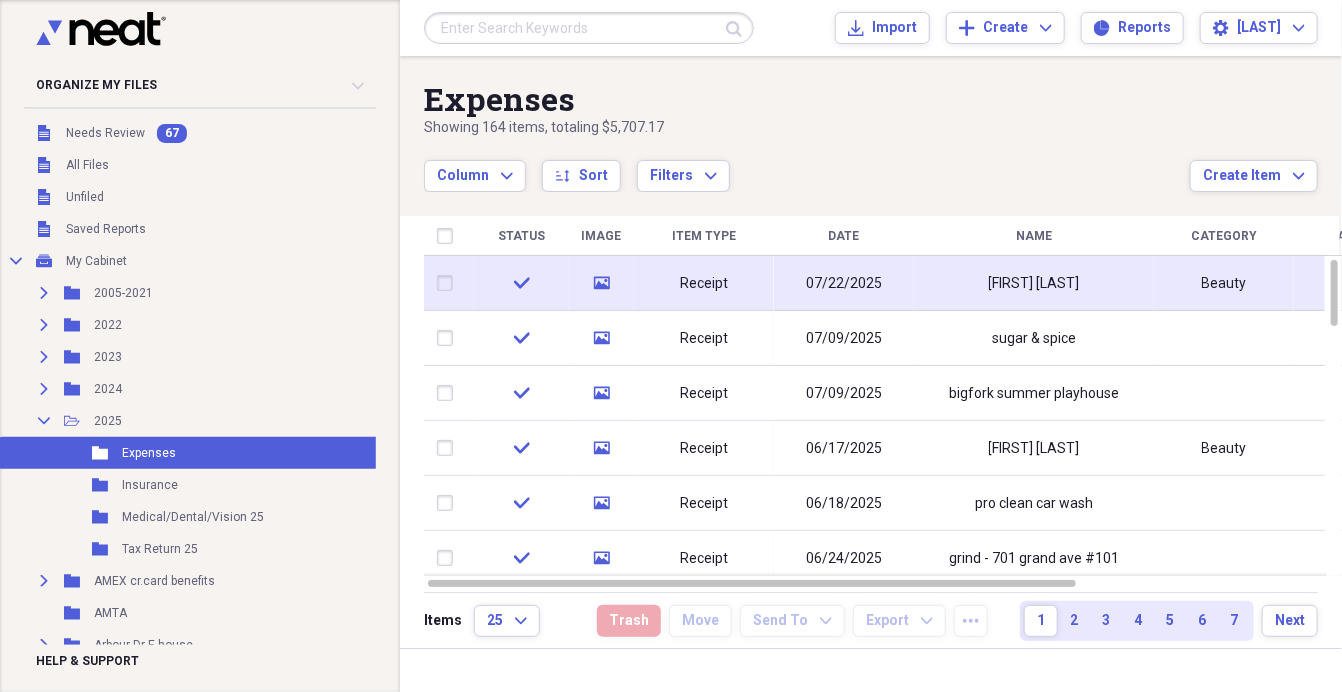 click on "07/22/2025" at bounding box center (844, 284) 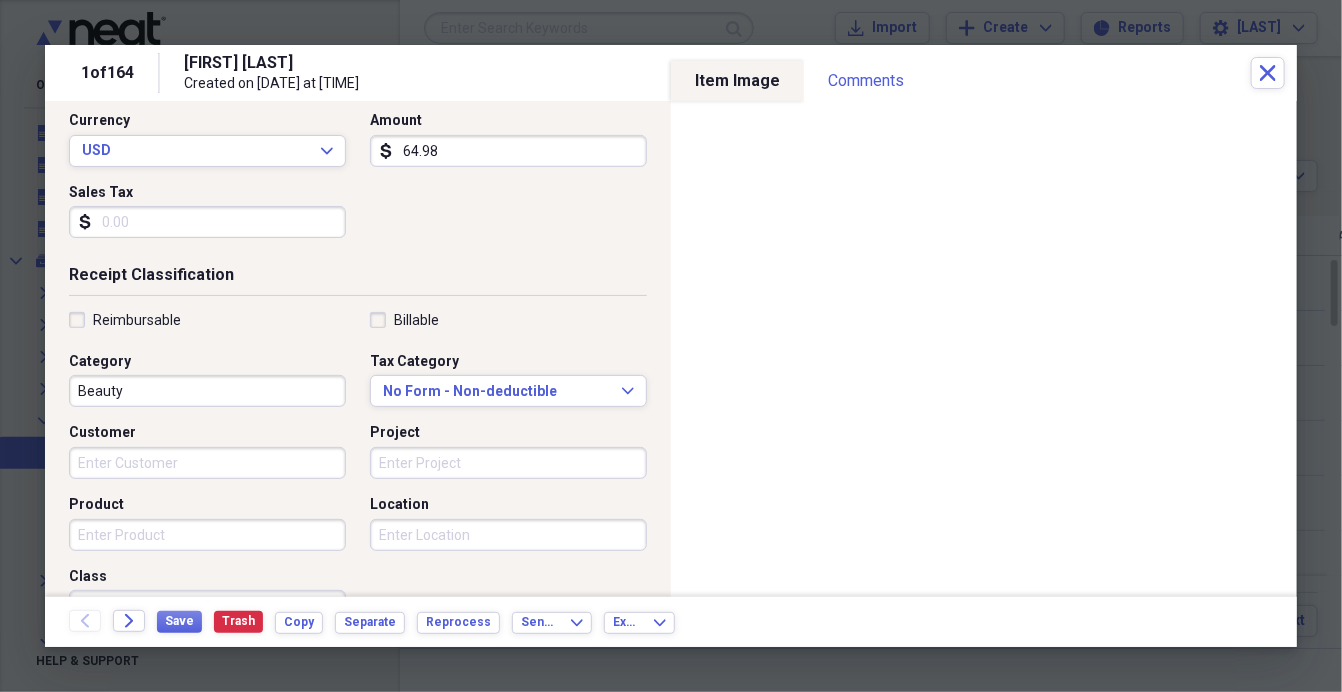 scroll, scrollTop: 278, scrollLeft: 0, axis: vertical 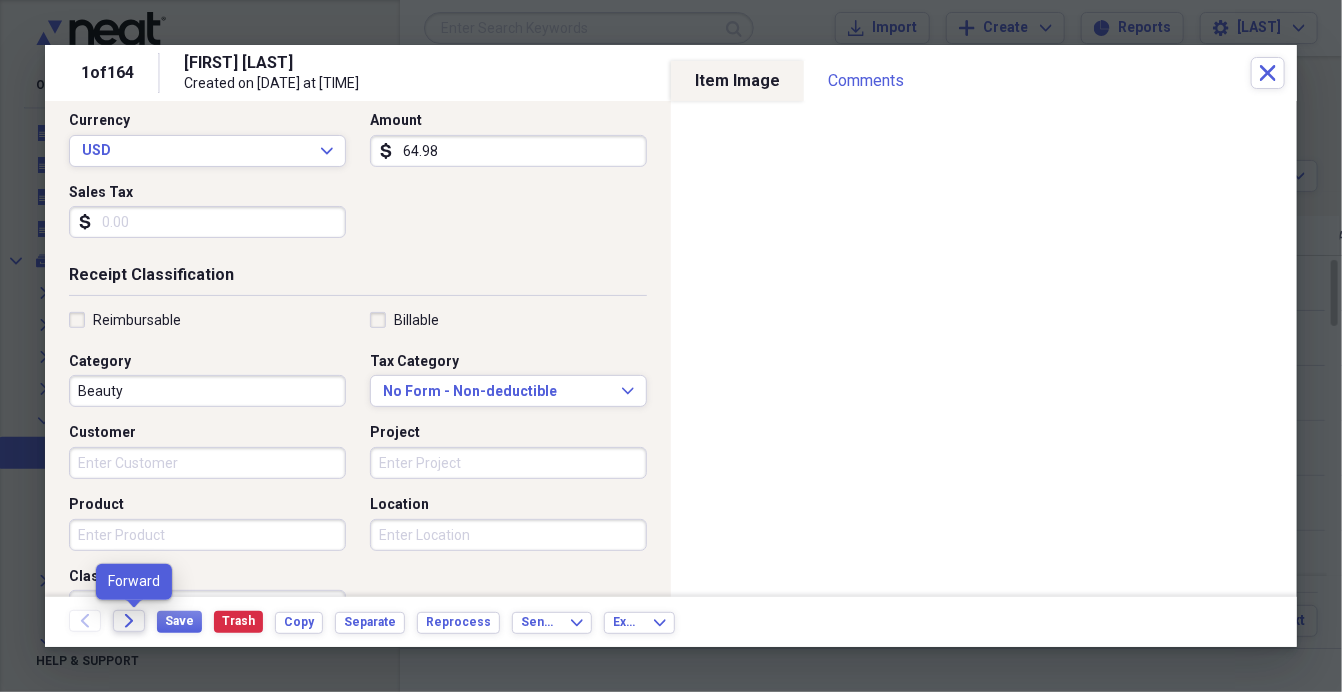 click on "Forward" 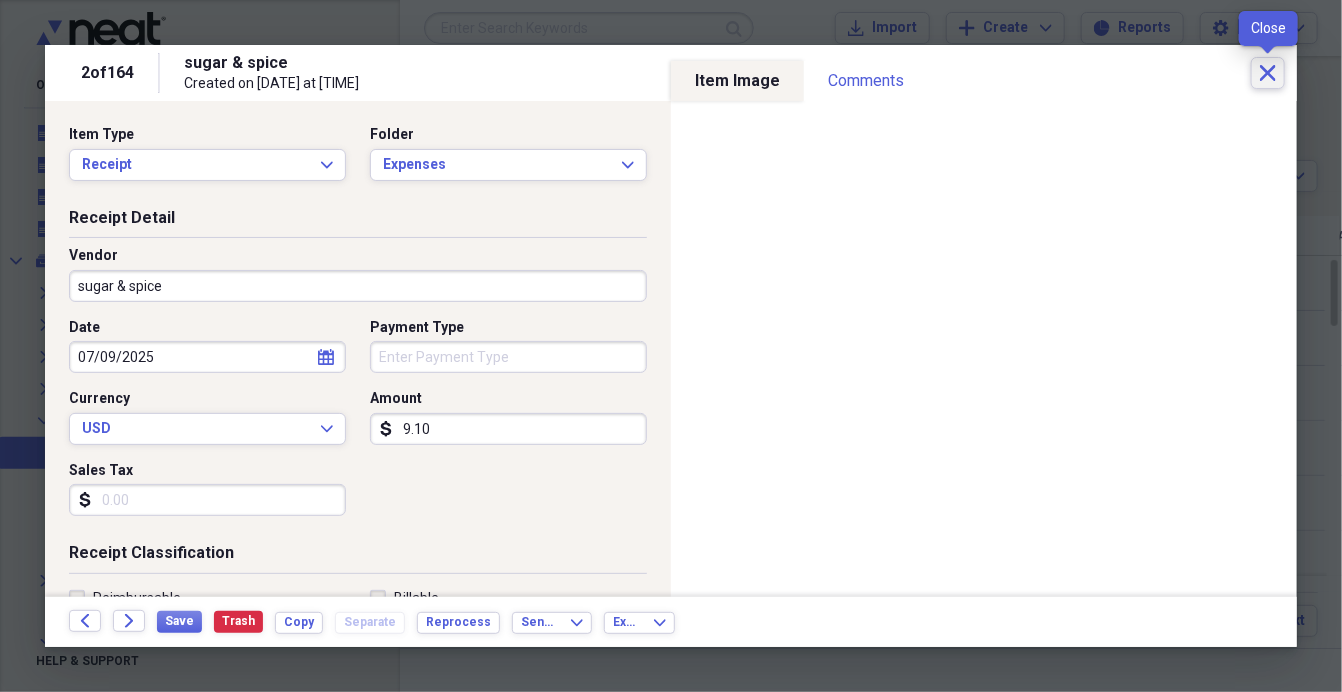 click on "Close" 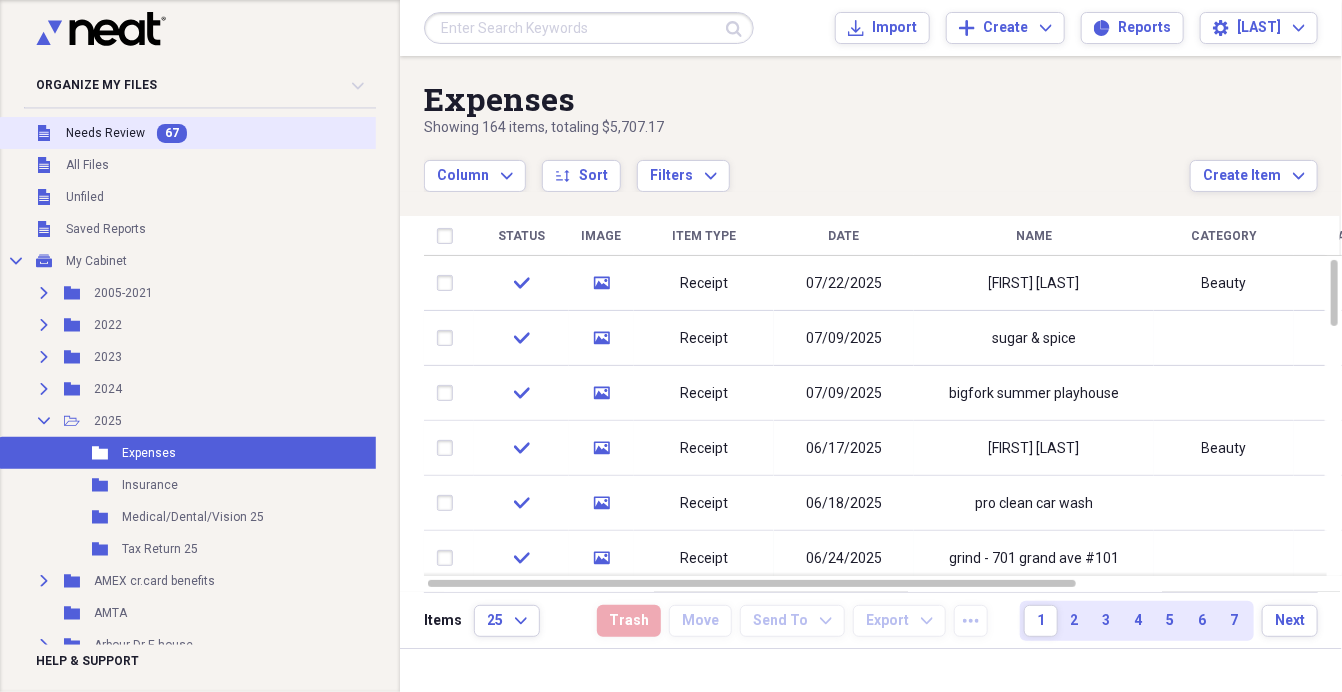 click on "Needs Review" at bounding box center [105, 133] 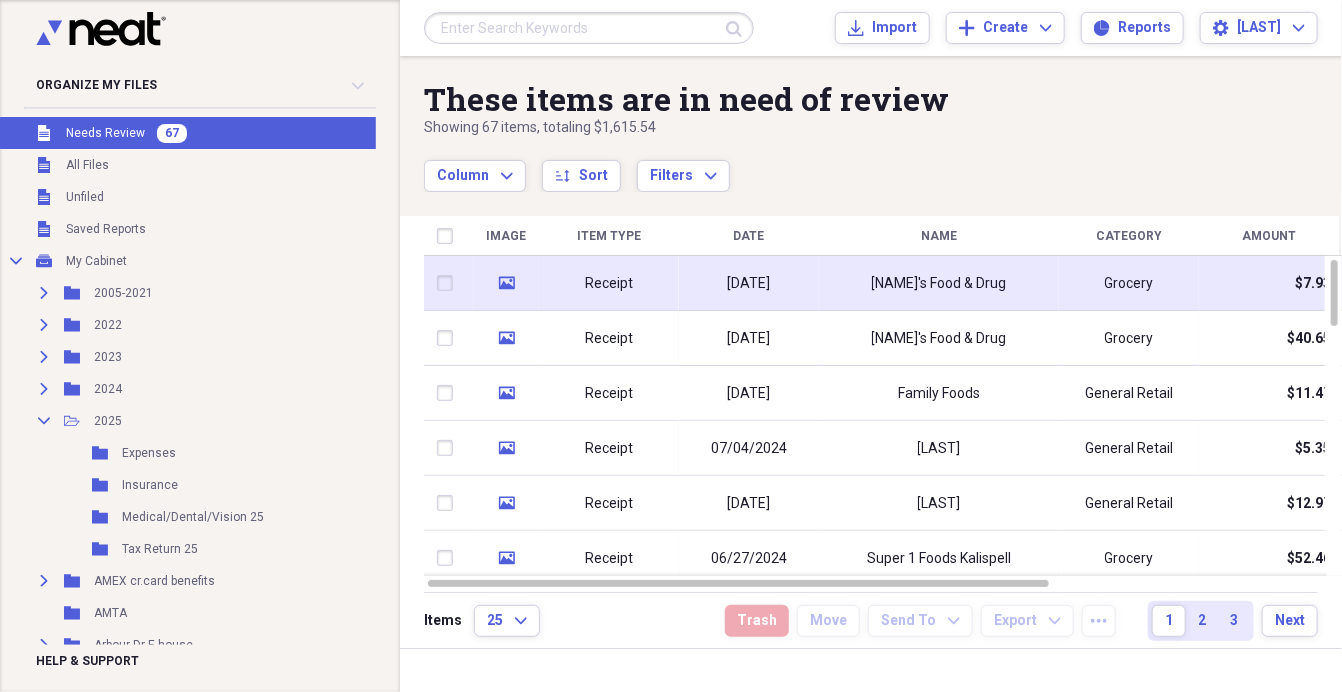 click on "Receipt" at bounding box center [609, 284] 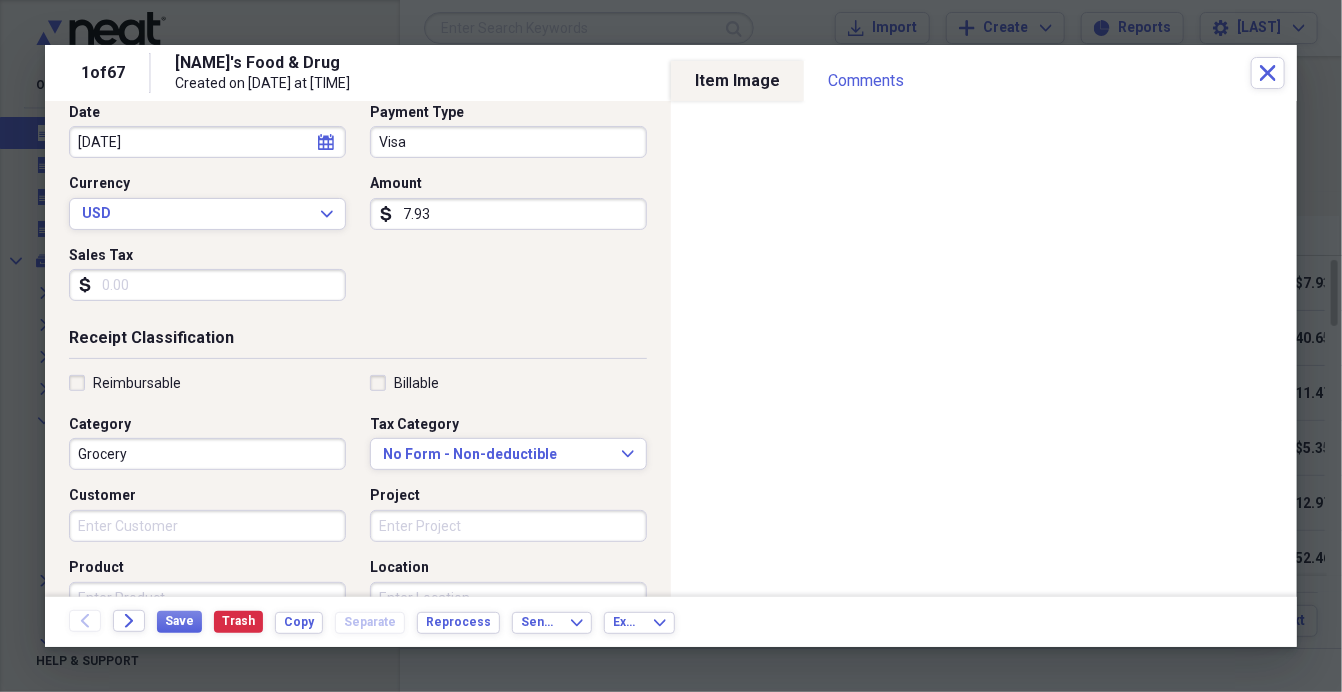 scroll, scrollTop: 220, scrollLeft: 0, axis: vertical 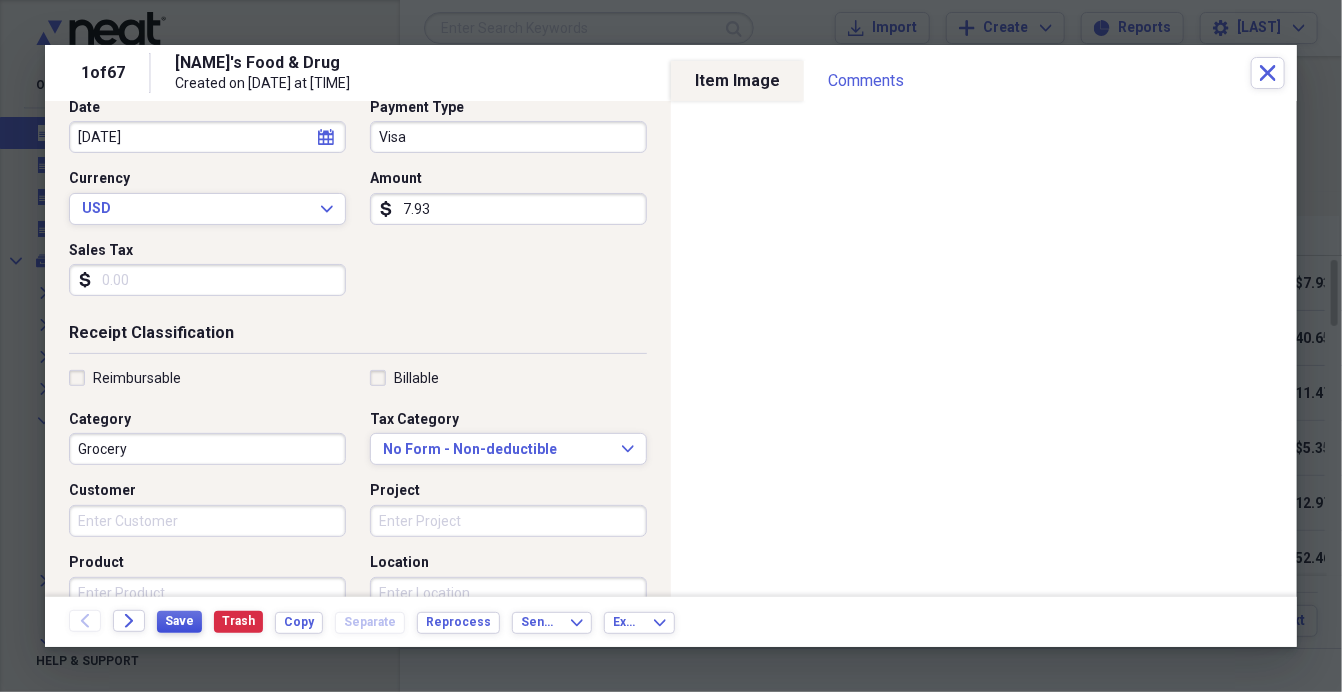 click on "Save" at bounding box center (179, 621) 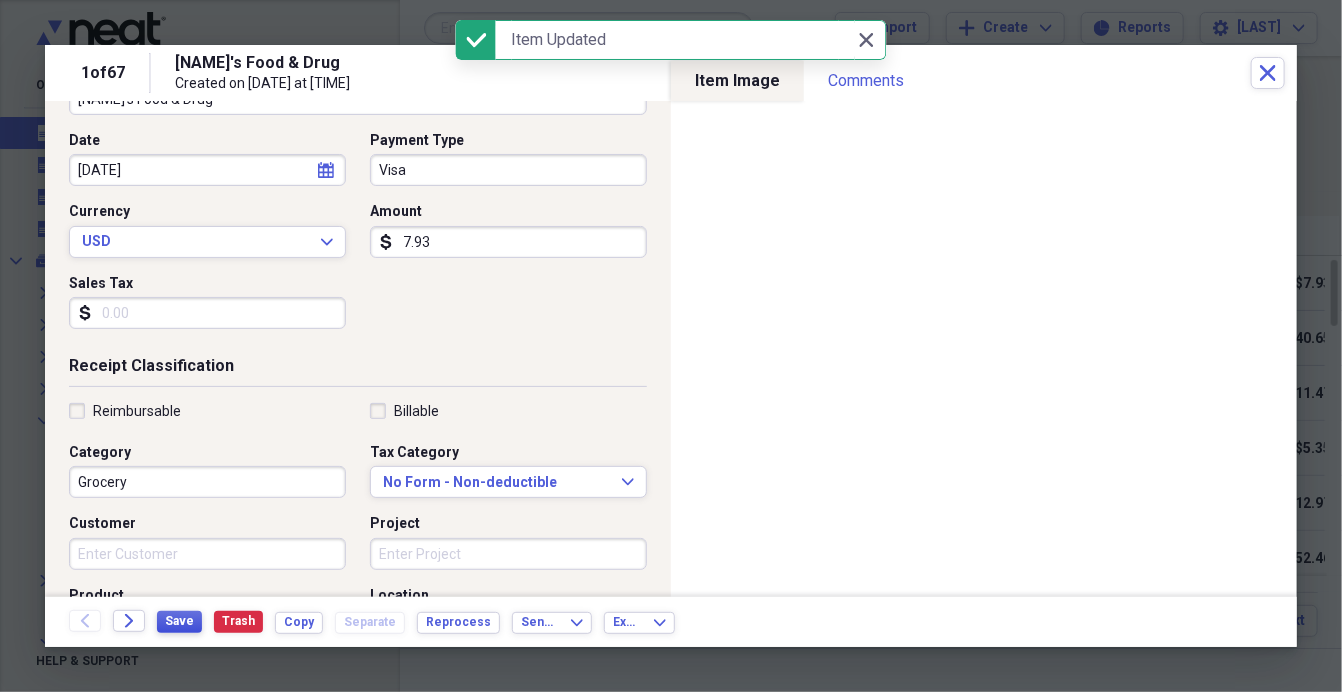scroll, scrollTop: 0, scrollLeft: 0, axis: both 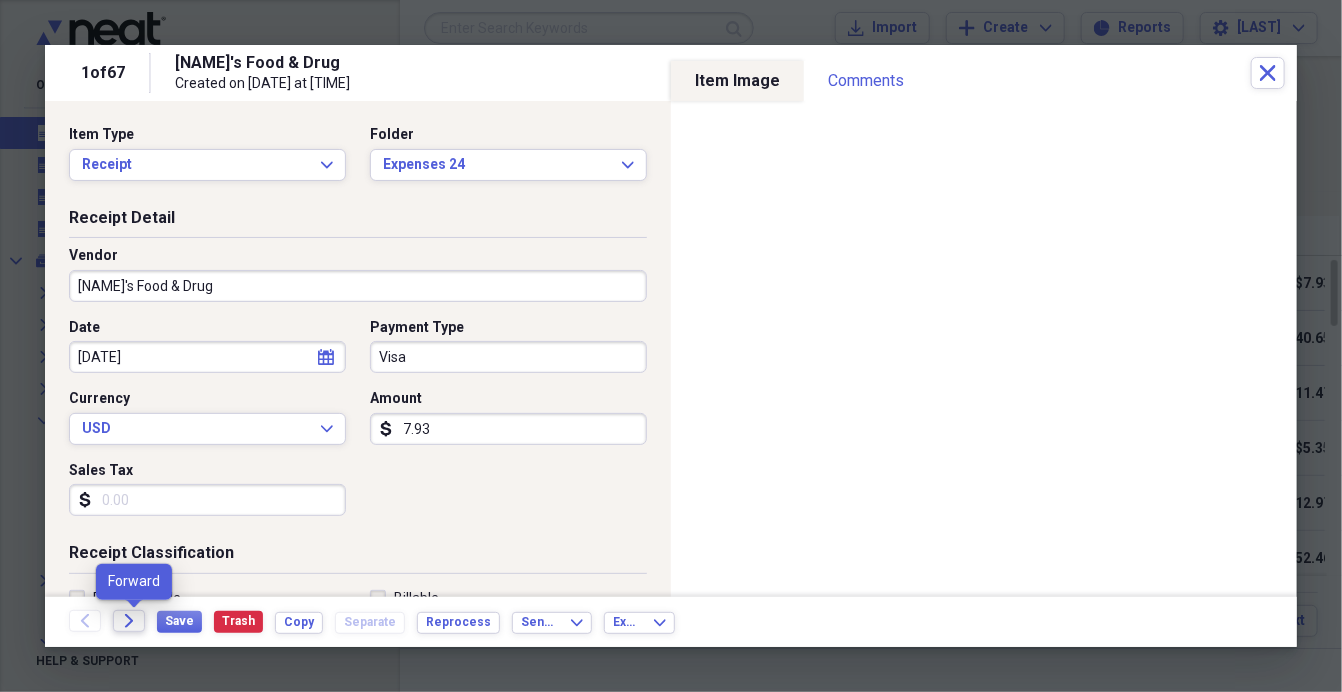 click on "Forward" 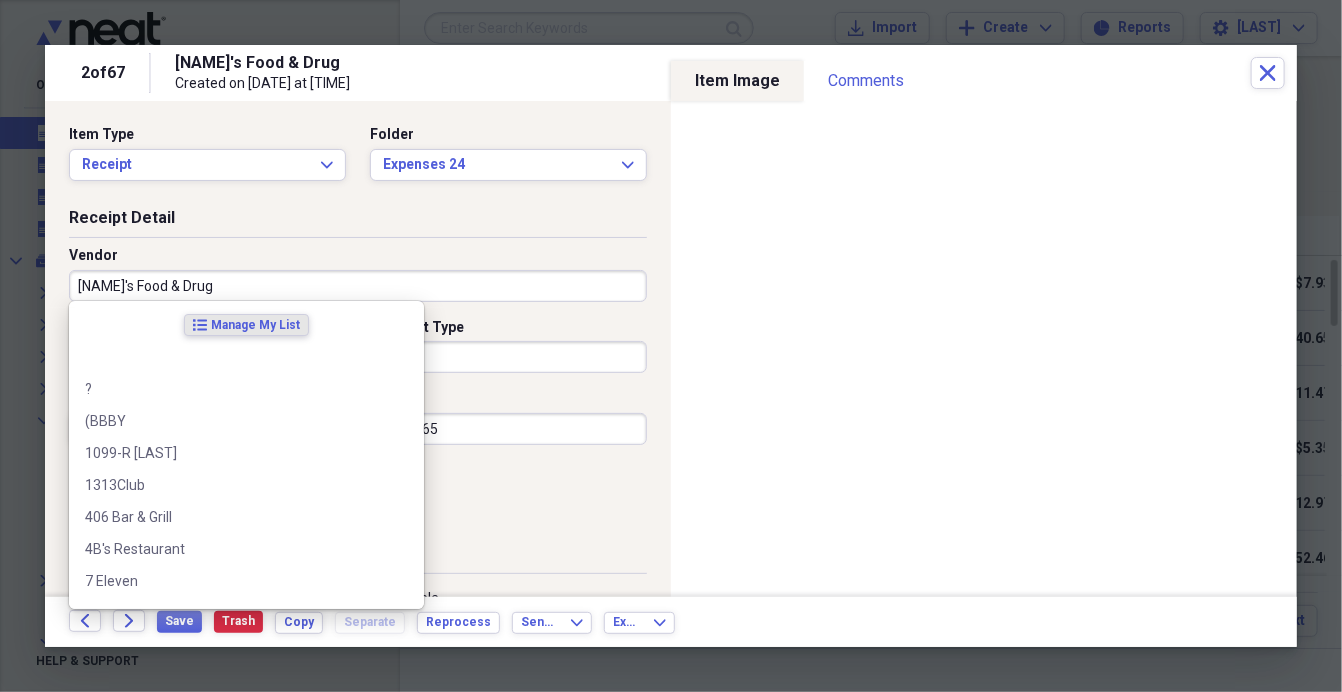 click on "[NAME]'s Food & Drug" at bounding box center (358, 286) 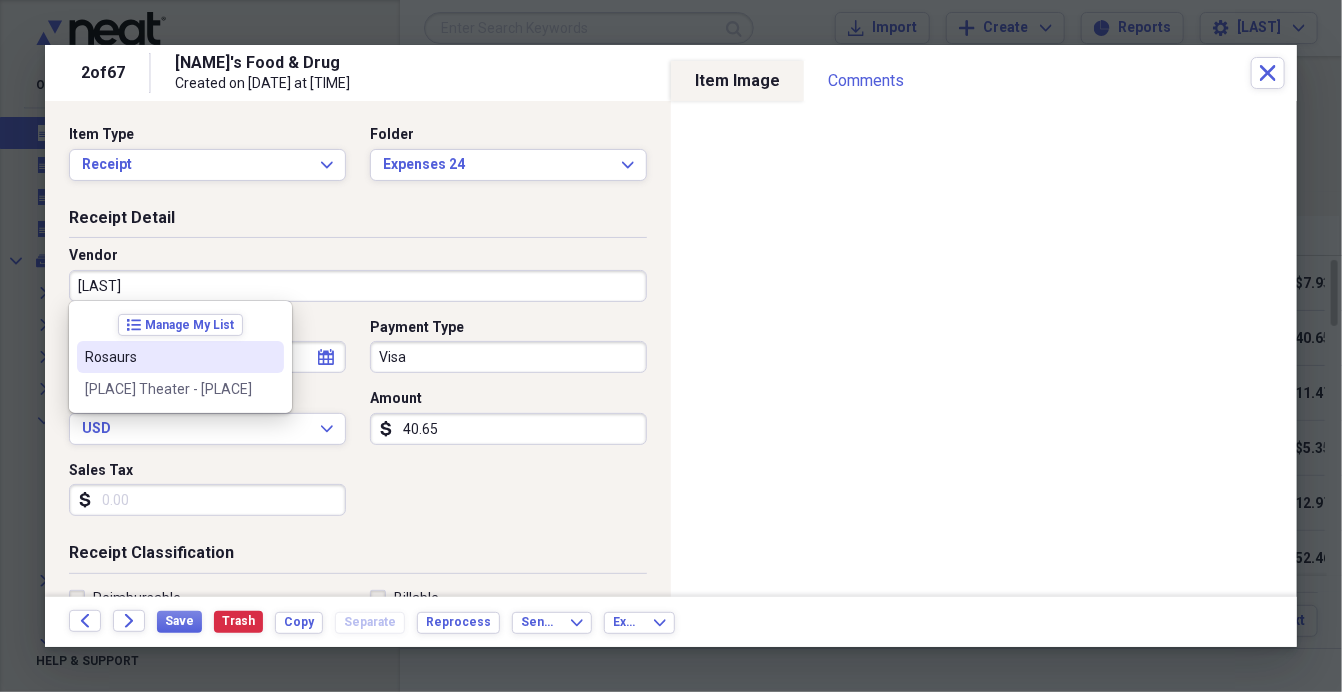 click on "Rosaurs" at bounding box center (168, 357) 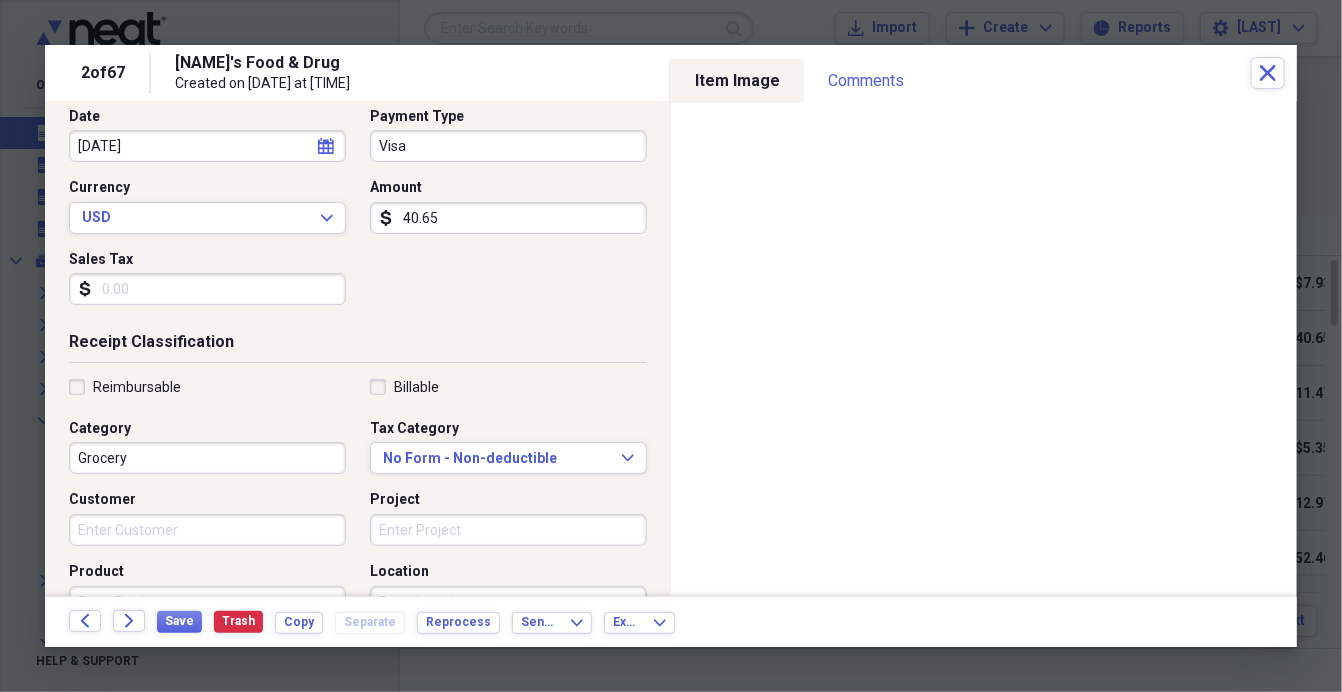 scroll, scrollTop: 213, scrollLeft: 0, axis: vertical 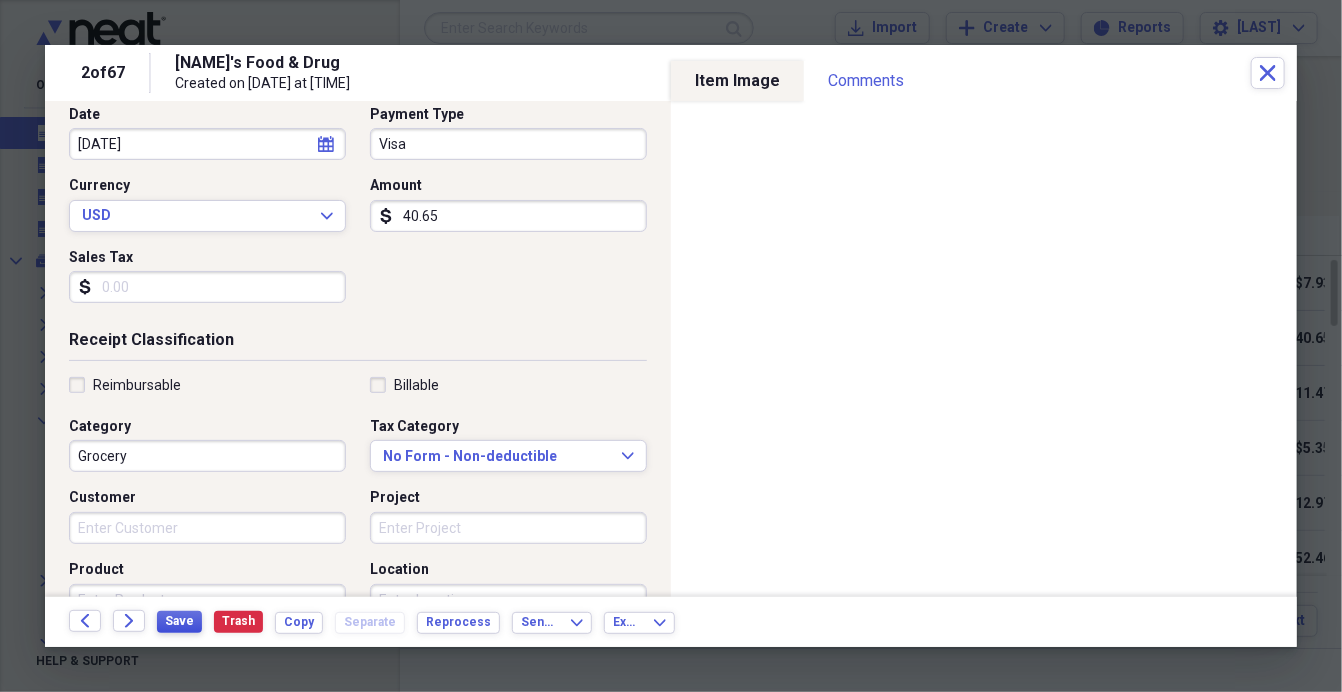 click on "Save" at bounding box center [179, 621] 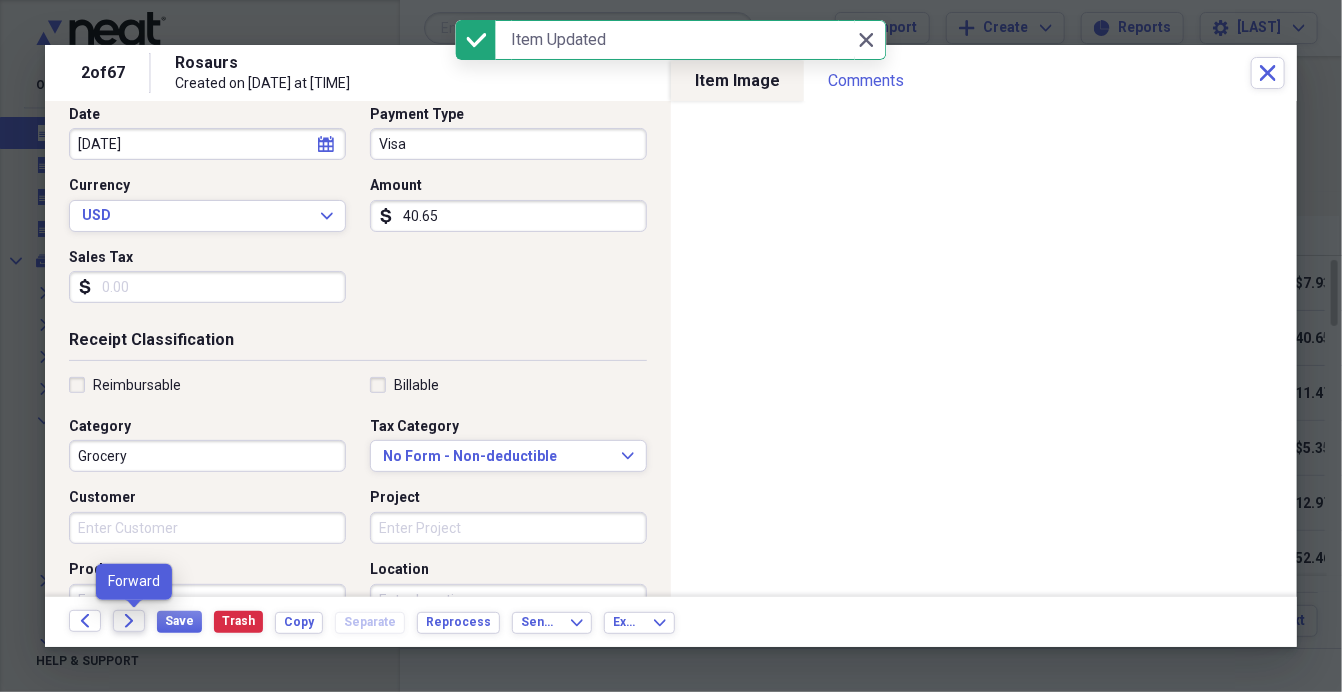 click 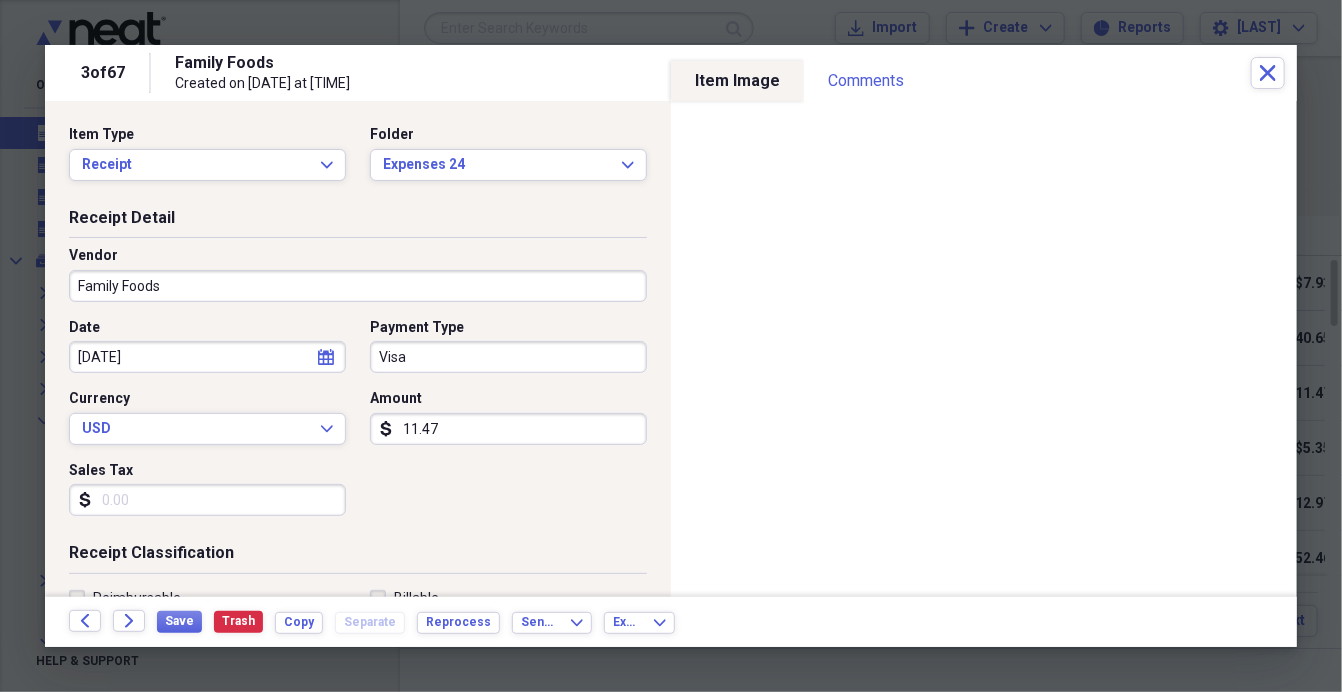 scroll, scrollTop: 433, scrollLeft: 0, axis: vertical 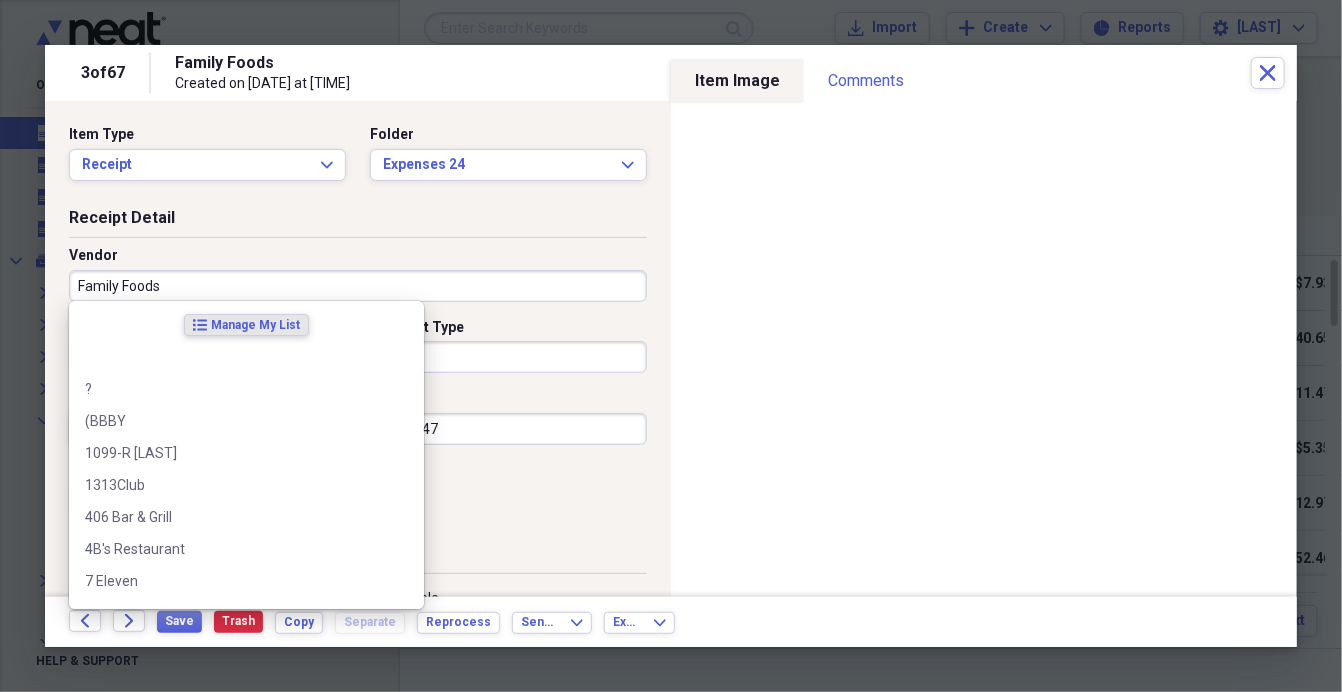 click on "Family Foods" at bounding box center [358, 286] 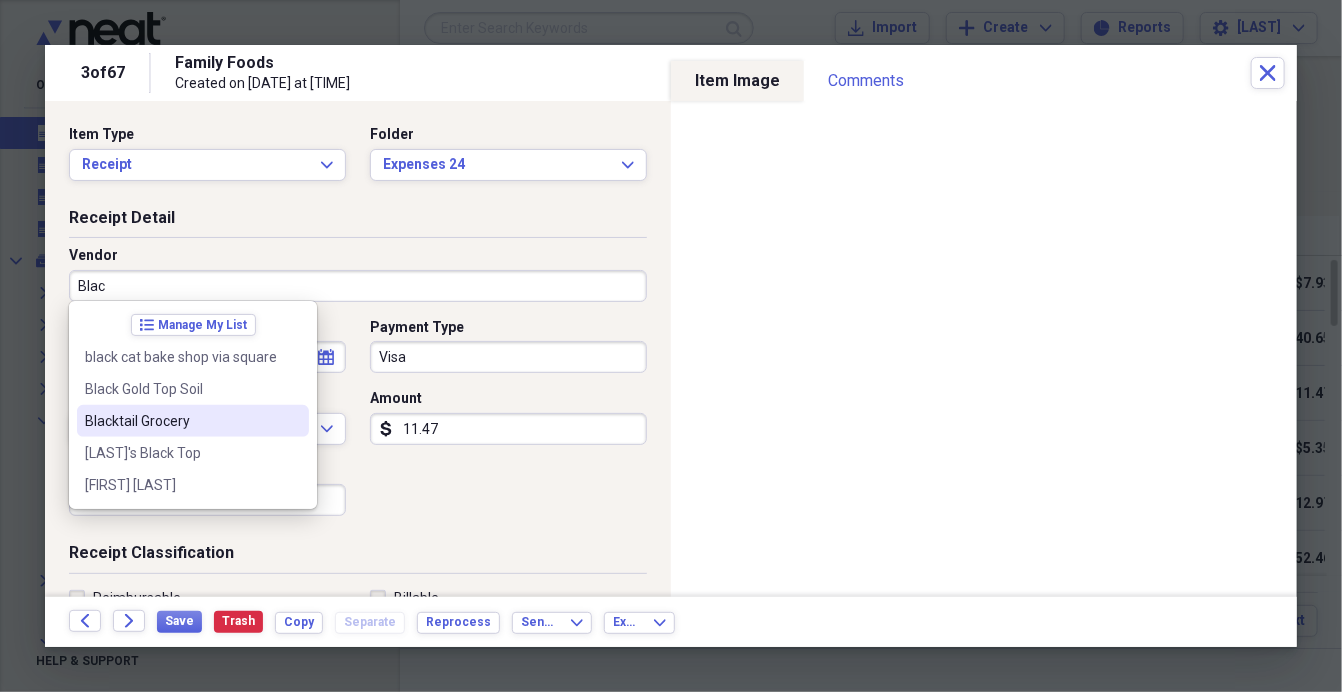 click on "Blacktail Grocery" at bounding box center (181, 421) 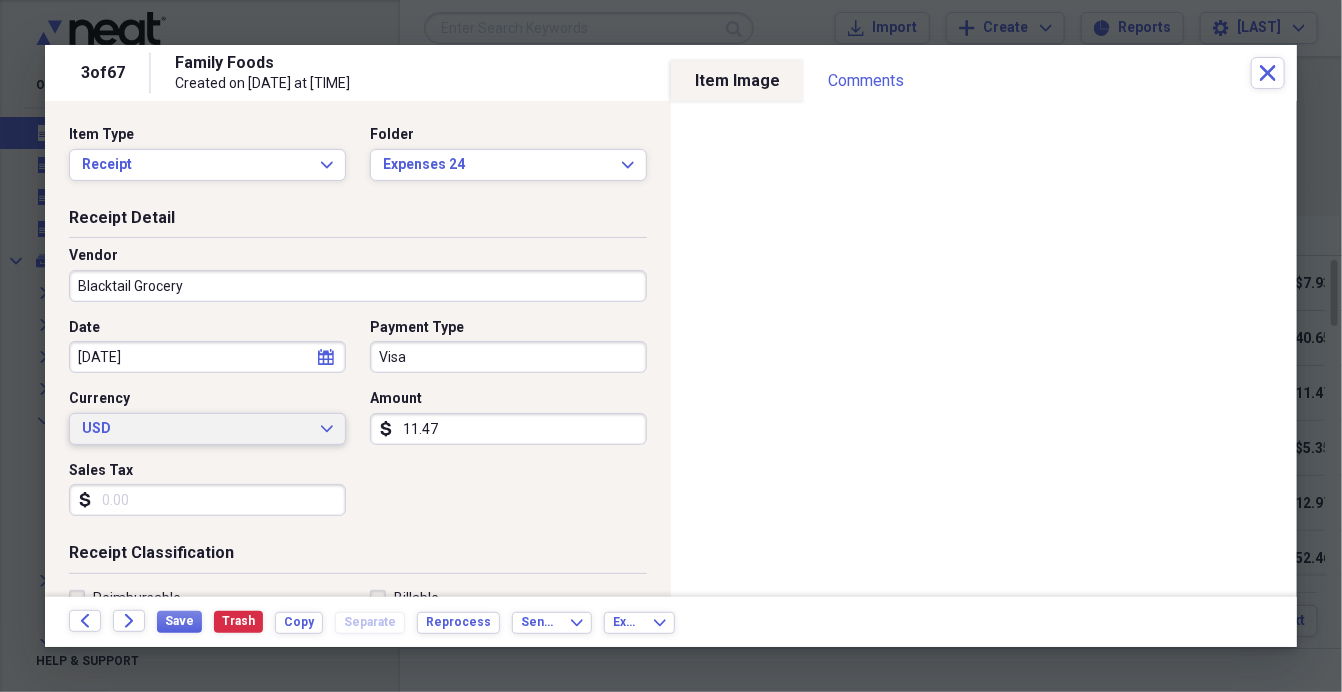 type on "Grocery" 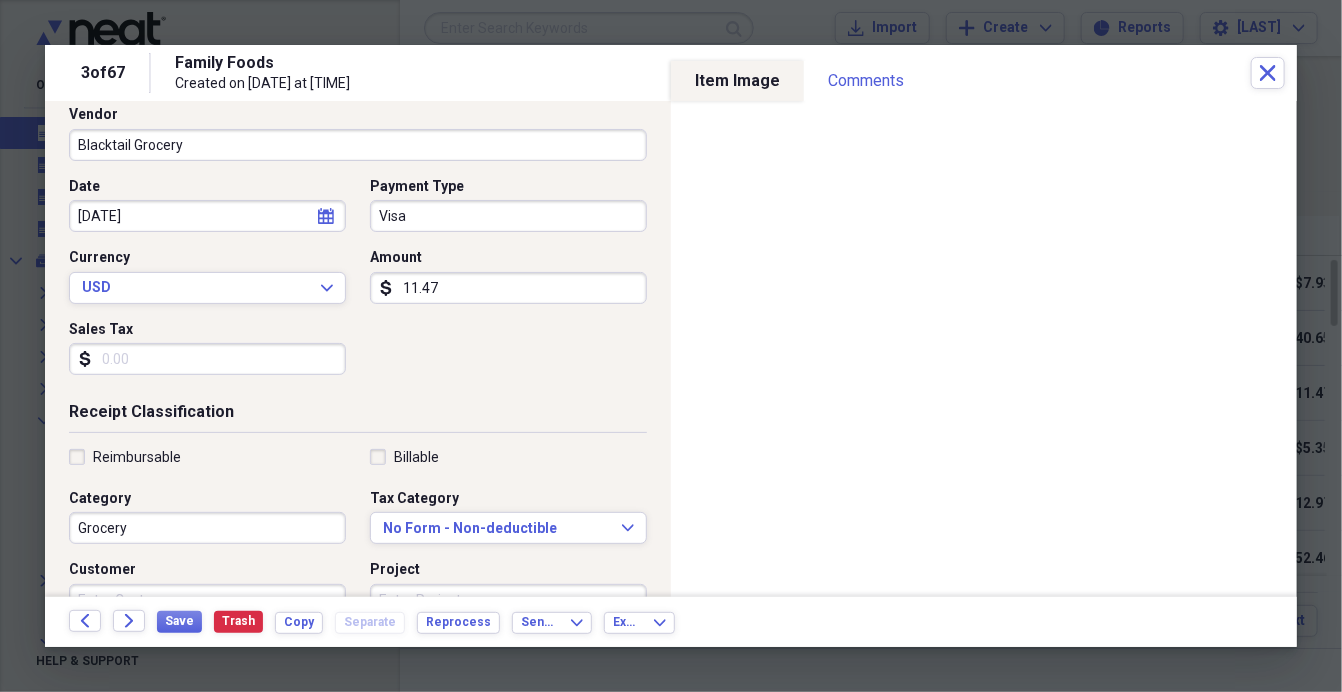scroll, scrollTop: 139, scrollLeft: 0, axis: vertical 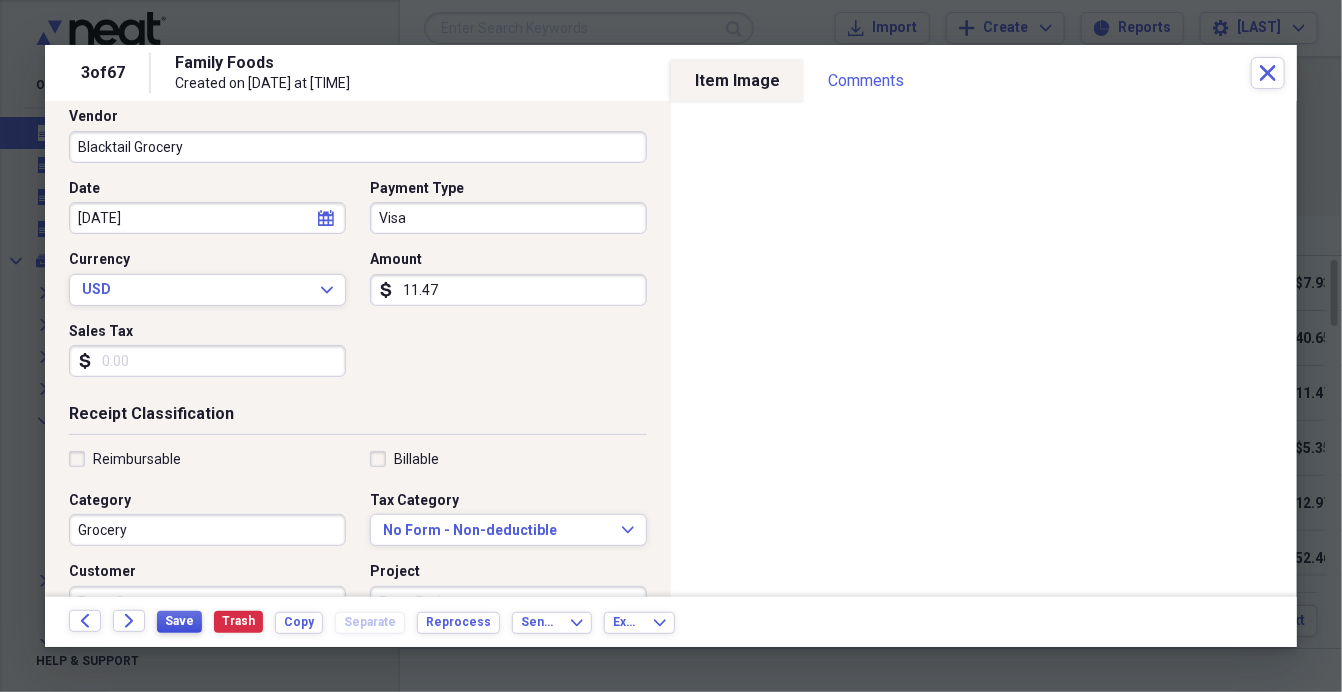 click on "Save" at bounding box center (179, 621) 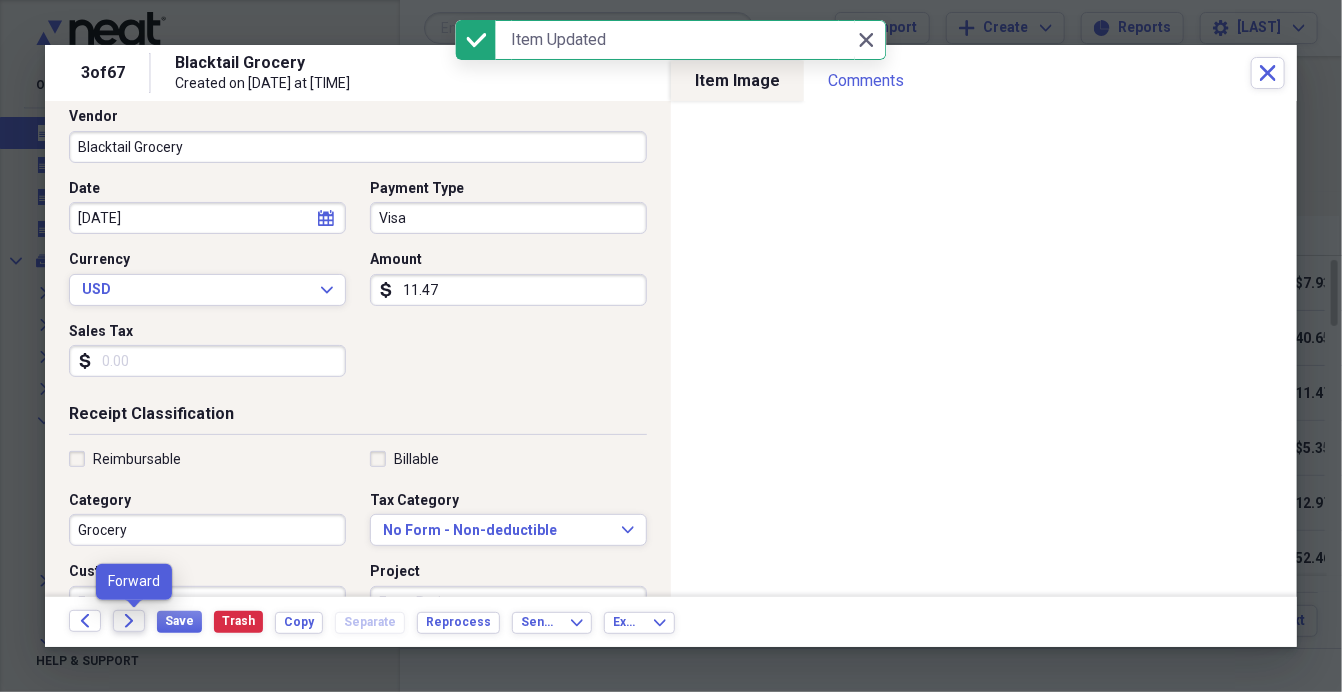 click on "Forward" at bounding box center [129, 621] 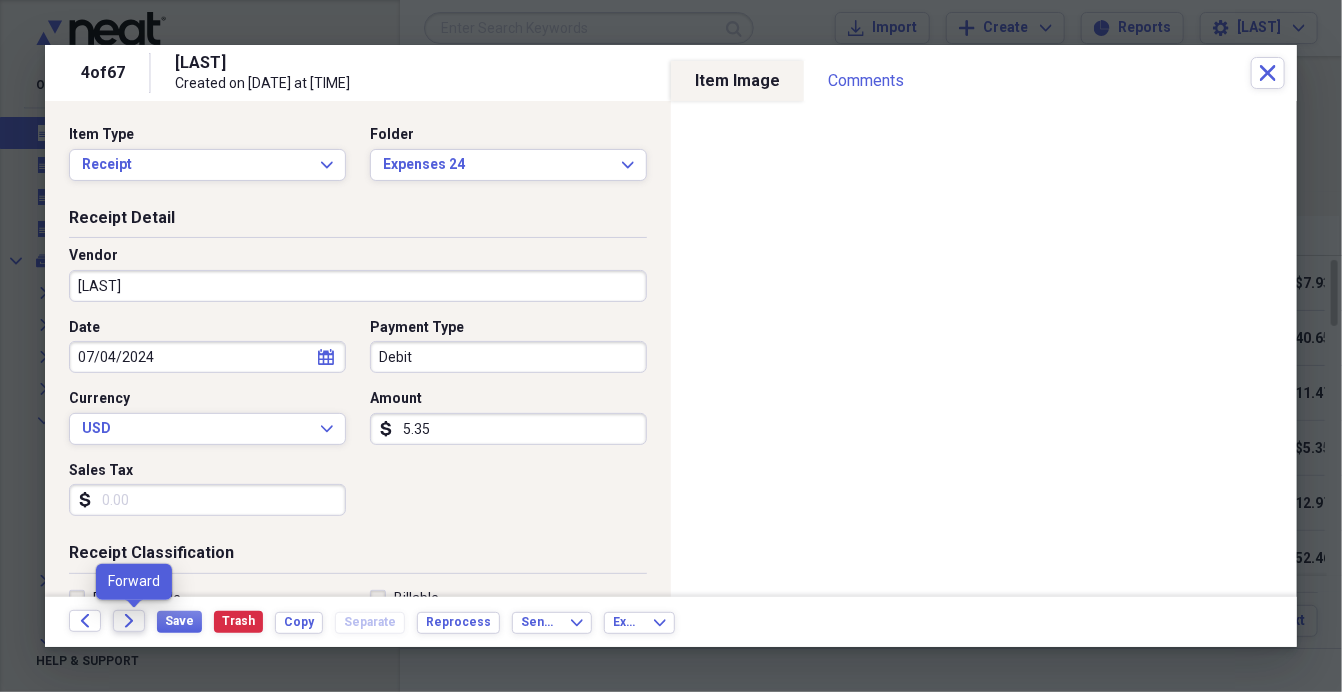 click on "Forward" 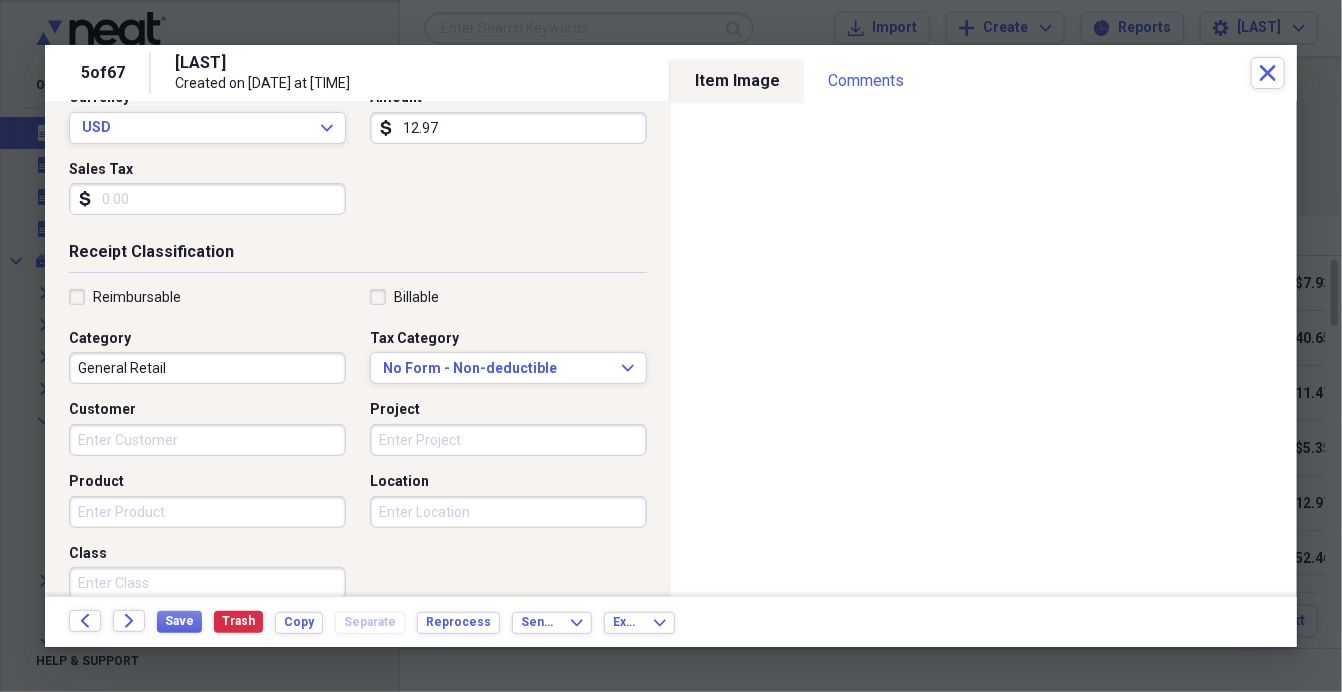 scroll, scrollTop: 0, scrollLeft: 0, axis: both 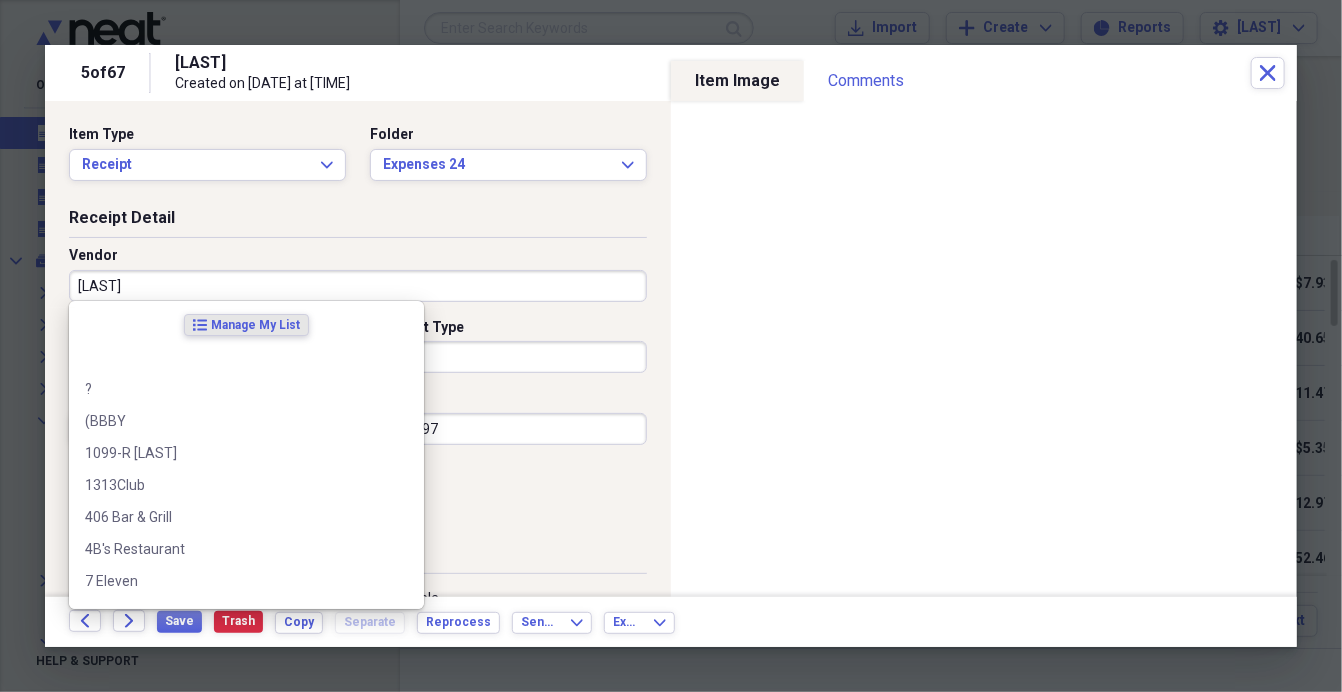click on "[LAST]" at bounding box center [358, 286] 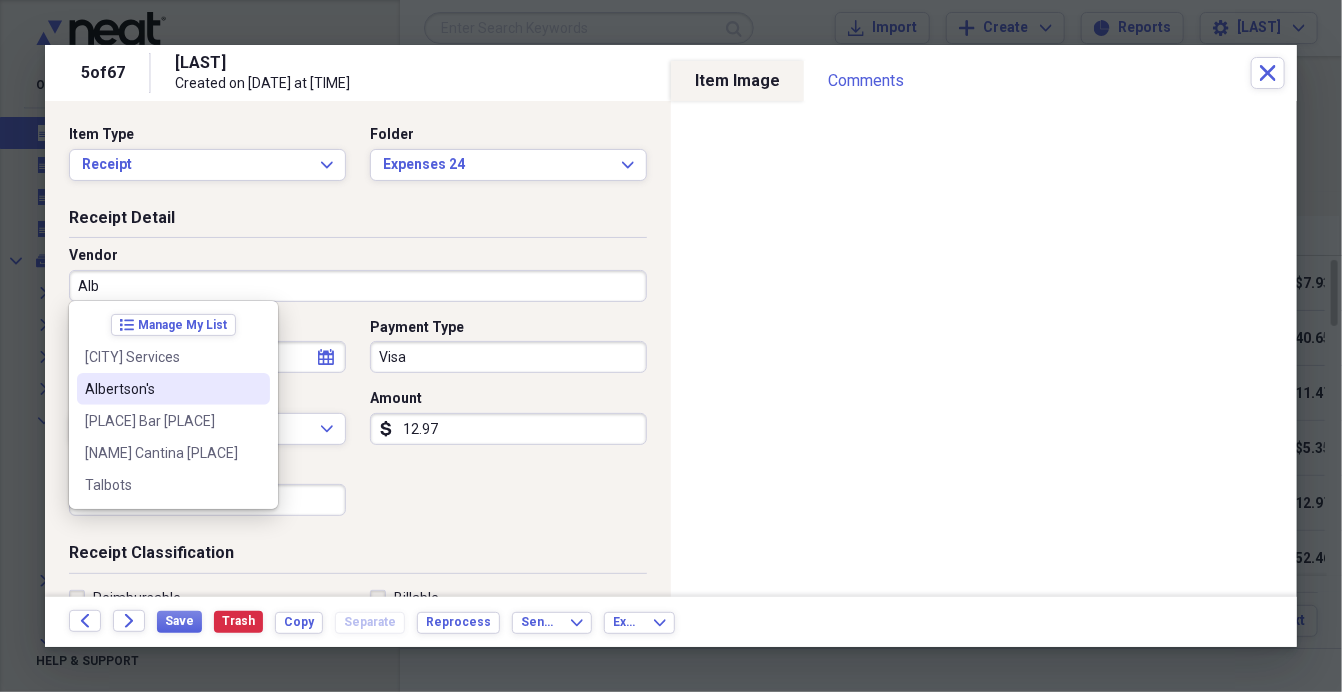 click on "Albertson's" at bounding box center [161, 389] 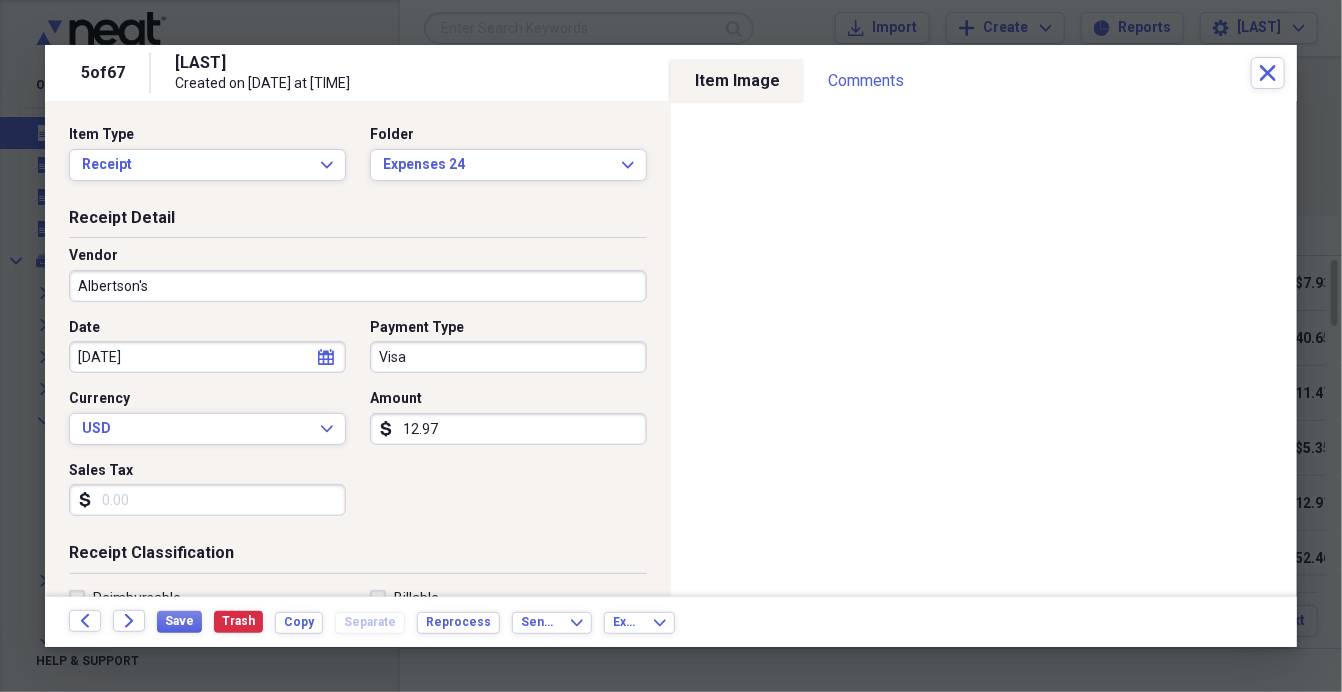 click on "Organize My Files 62 Collapse Unfiled Needs Review 62 Unfiled All Files Unfiled Unfiled Unfiled Saved Reports Collapse My Cabinet My Cabinet Add Folder Expand Folder 2005-2021 Add Folder Expand Folder 2022 Add Folder Expand Folder 2023 Add Folder Expand Folder 2024 Add Folder Collapse Open Folder 2025 Add Folder Folder Expenses Add Folder Folder Insurance Add Folder Folder Medical/Dental/Vision 25 Add Folder Folder Tax Return 25 Add Folder Expand Folder AMEX cr.card benefits Add Folder Folder AMTA Add Folder Expand Folder Arbour Dr E house Add Folder Folder Auto Insurance - Connect Add Folder Folder Barsat's Scrapbook Add Folder Folder Belfair Add Folder Folder Bike - Specialized Como Add Folder Folder Bill Collector Add Folder Folder Birth Certificate - Original Add Folder Folder Bitney's Furniture Add Folder Folder Body Composition Scan (Summit) Add Folder Folder Business Cards Add Folder Expand Folder Busniess Licenses Add Folder Folder Cap One Venture Add Folder Folder Caryn - Merrill Add Folder Folder PBS" at bounding box center [671, 346] 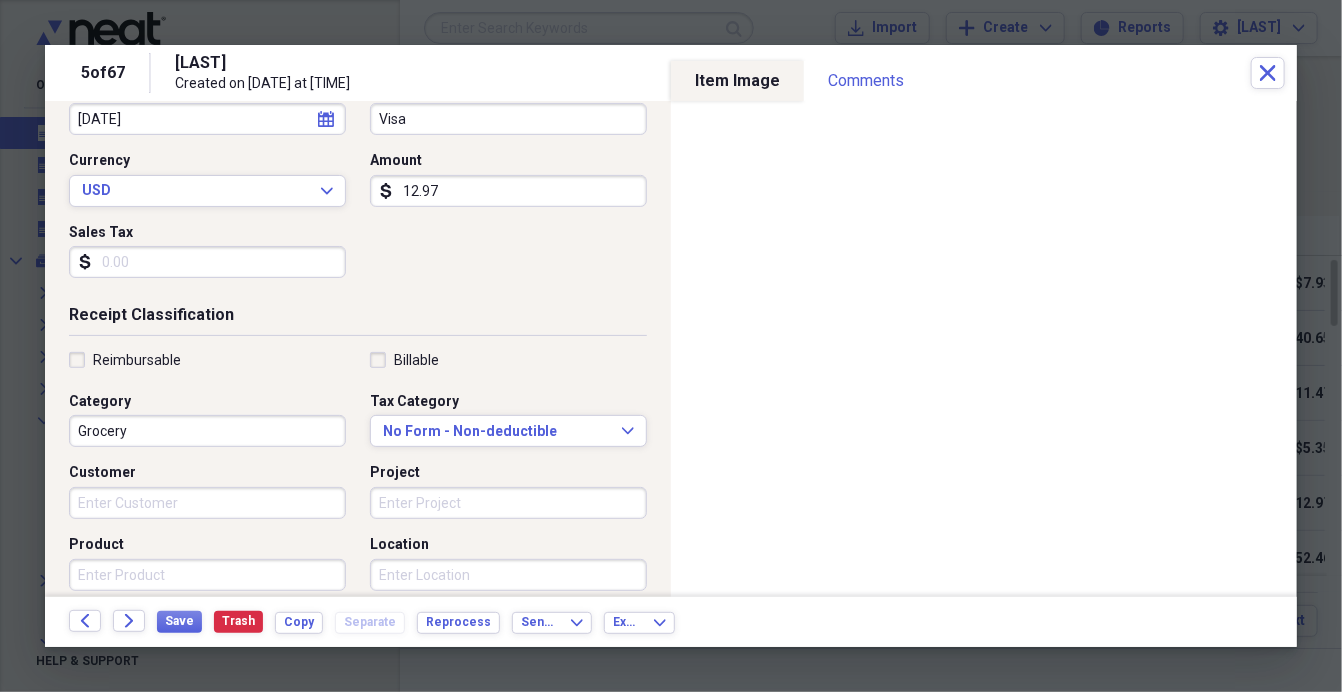 scroll, scrollTop: 255, scrollLeft: 0, axis: vertical 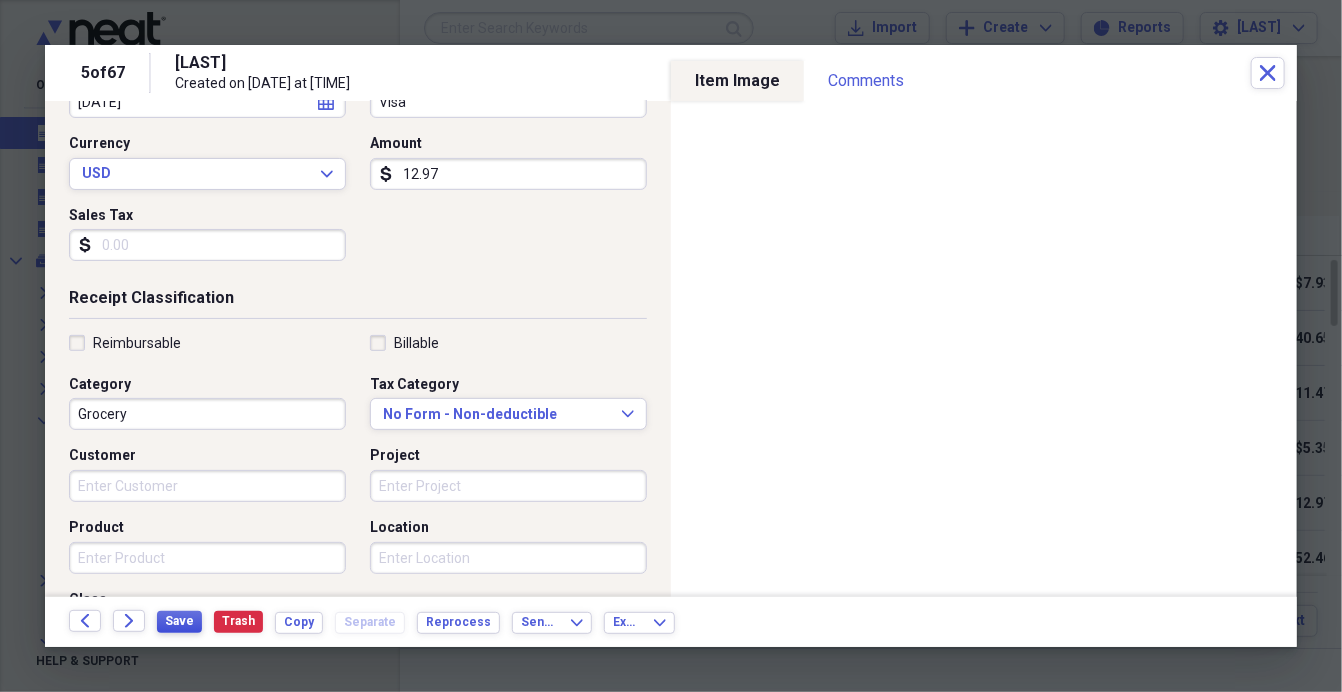 click on "Save" at bounding box center (179, 621) 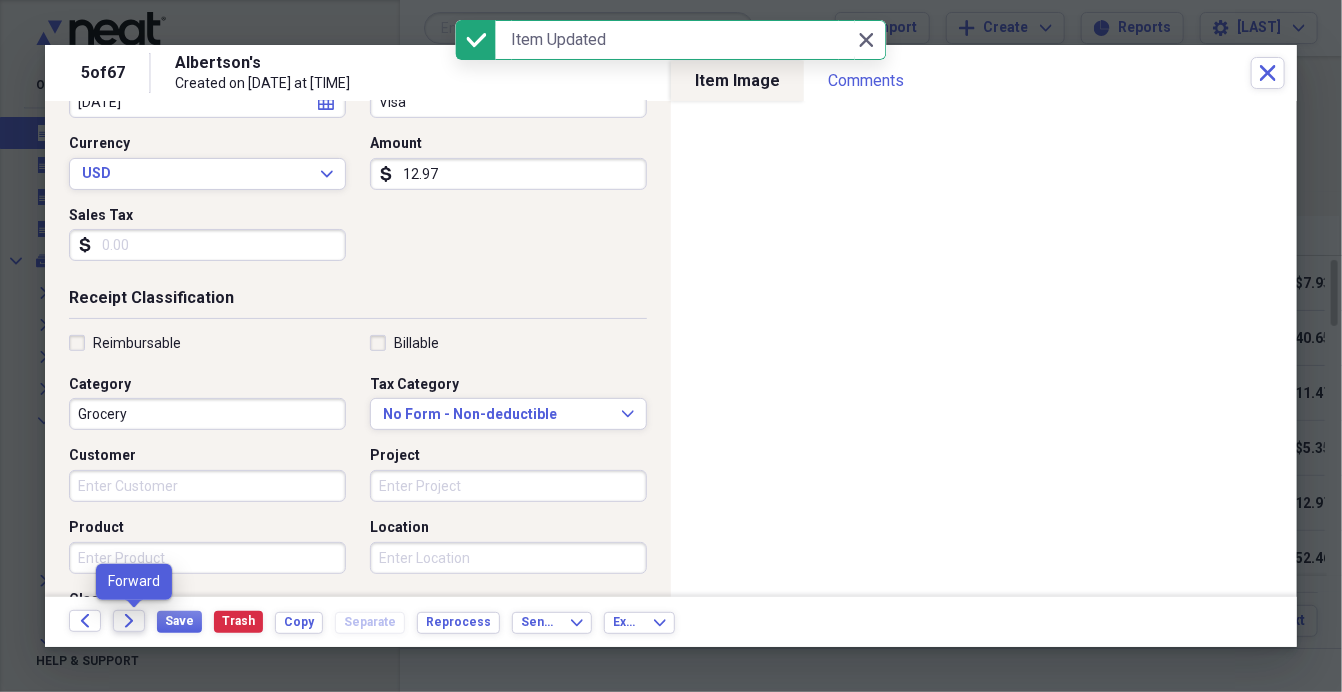 click on "Forward" 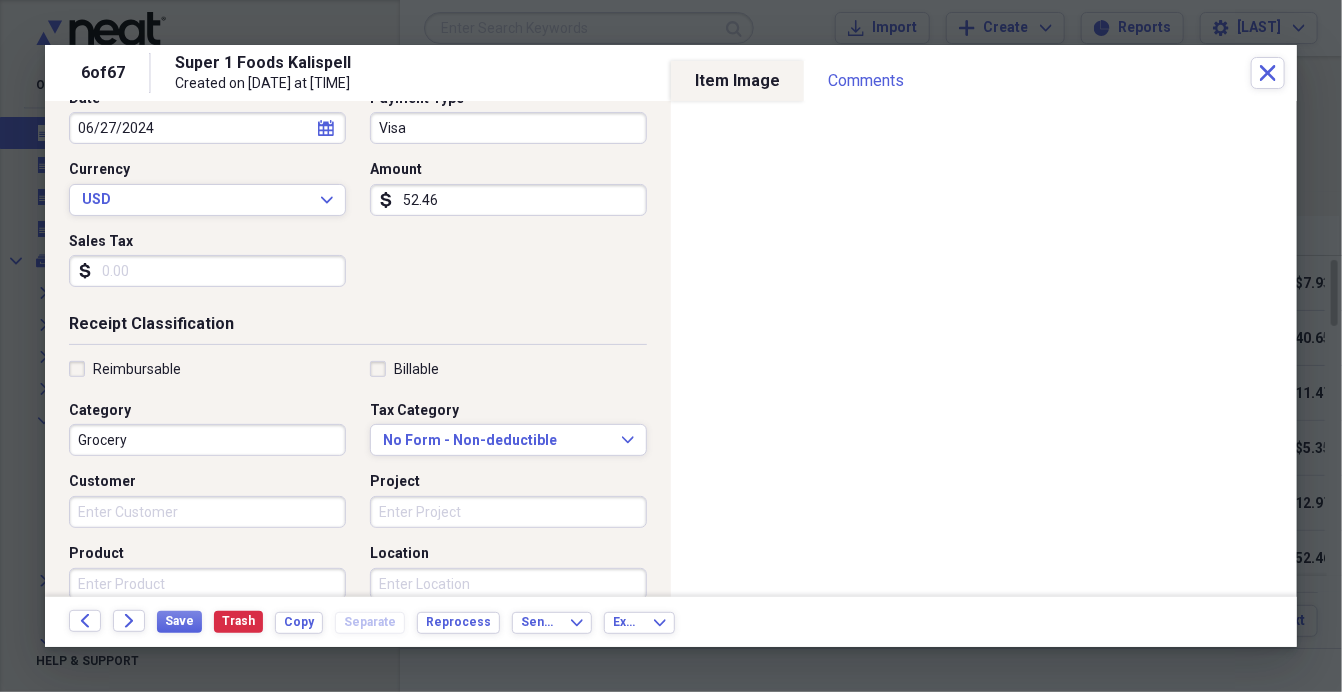 scroll, scrollTop: 245, scrollLeft: 0, axis: vertical 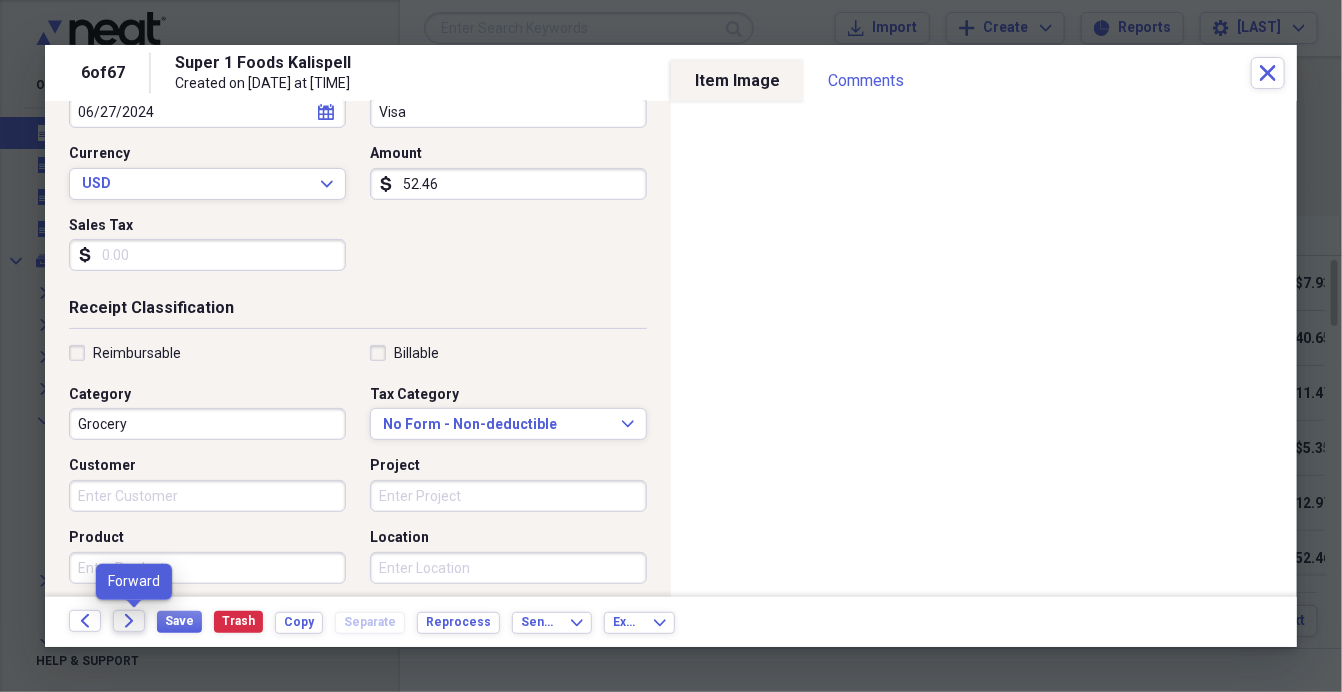 click on "Forward" at bounding box center [129, 621] 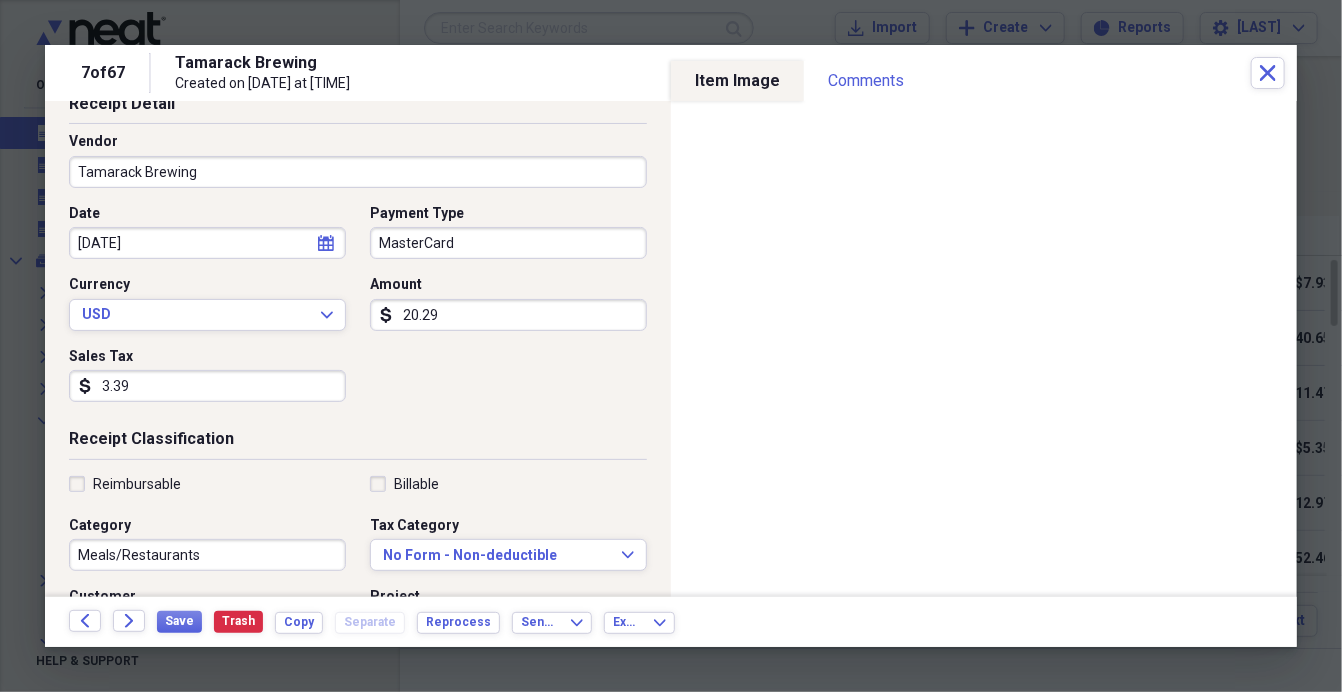 scroll, scrollTop: 113, scrollLeft: 0, axis: vertical 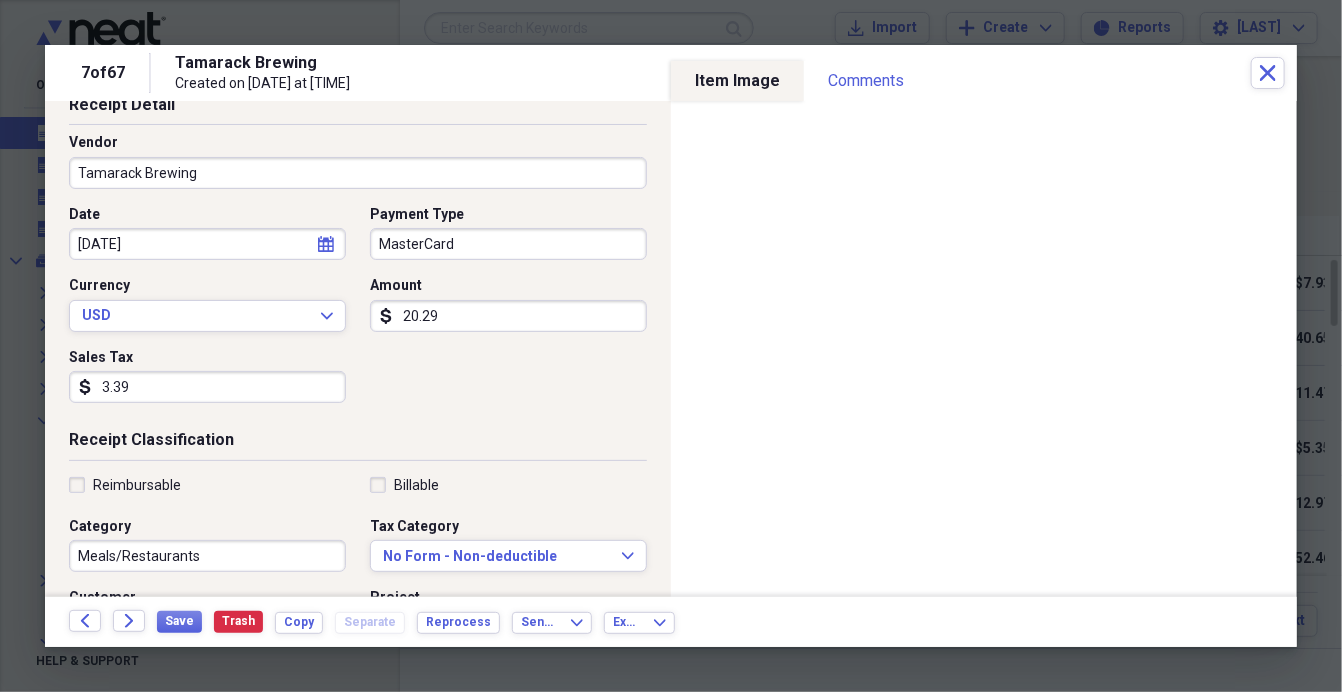 click on "3.39" at bounding box center (207, 387) 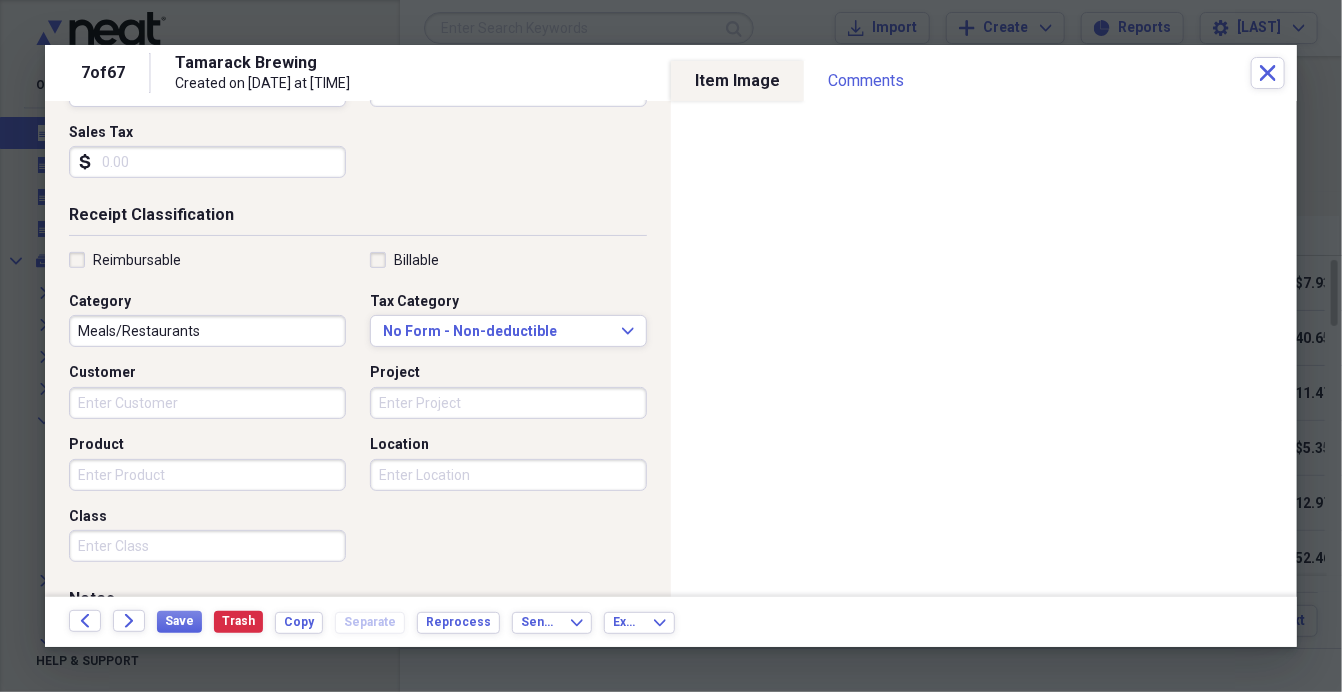 scroll, scrollTop: 341, scrollLeft: 0, axis: vertical 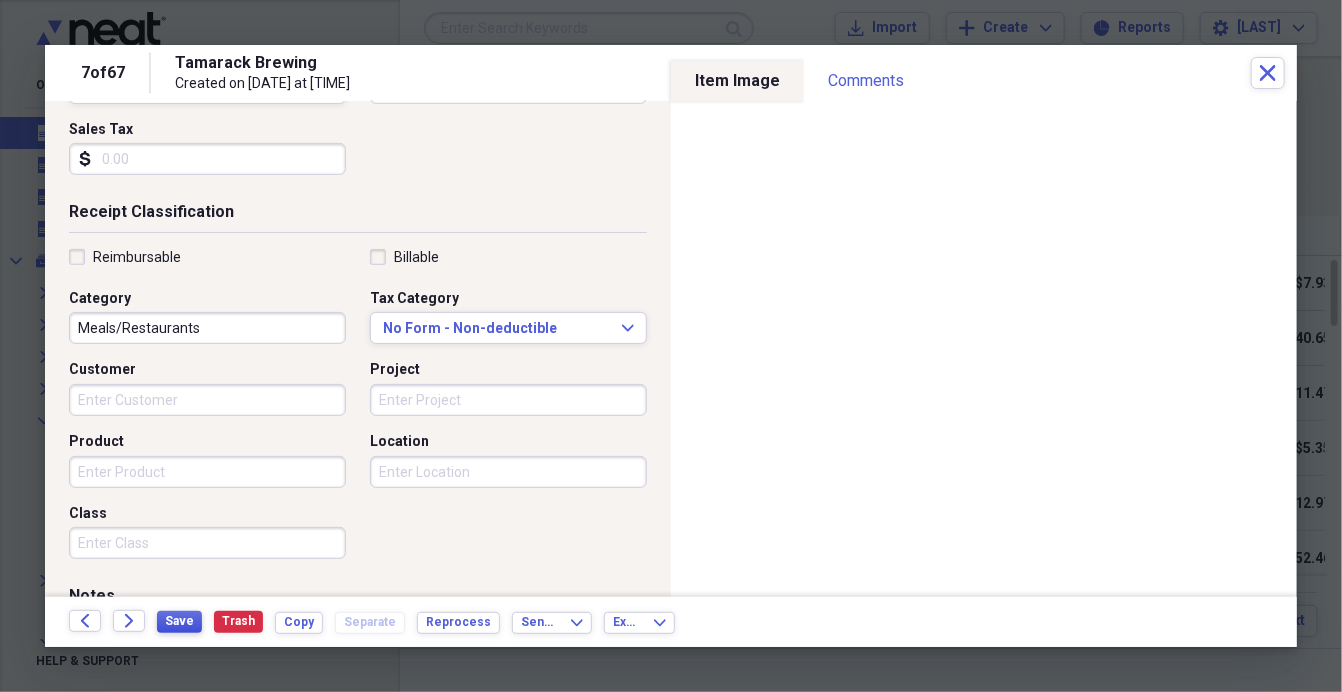 type 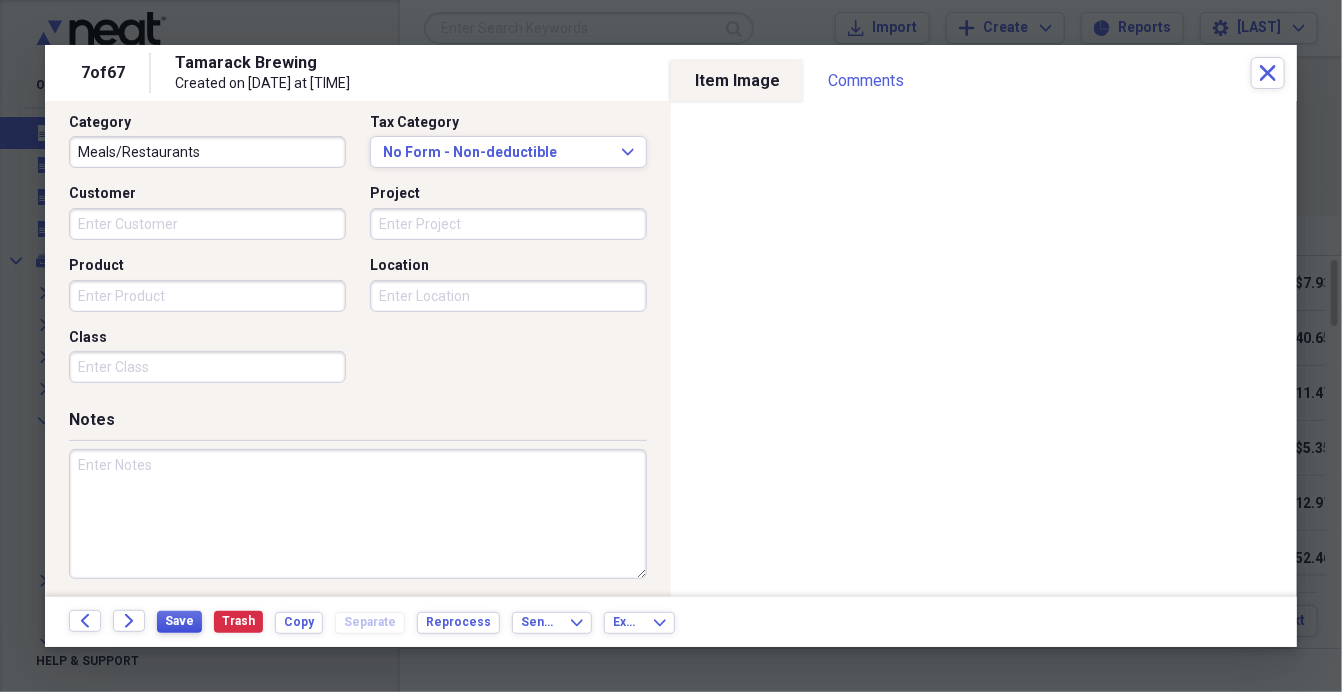 scroll, scrollTop: 522, scrollLeft: 0, axis: vertical 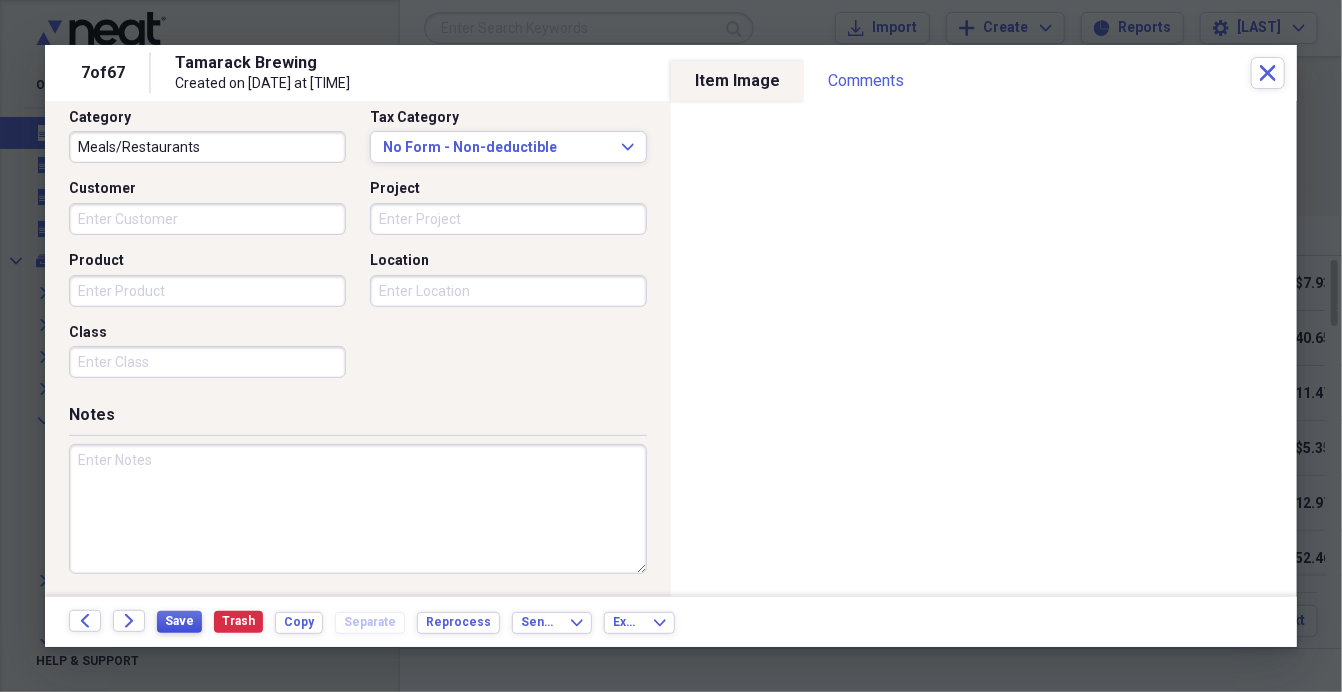 click on "Save" at bounding box center (179, 621) 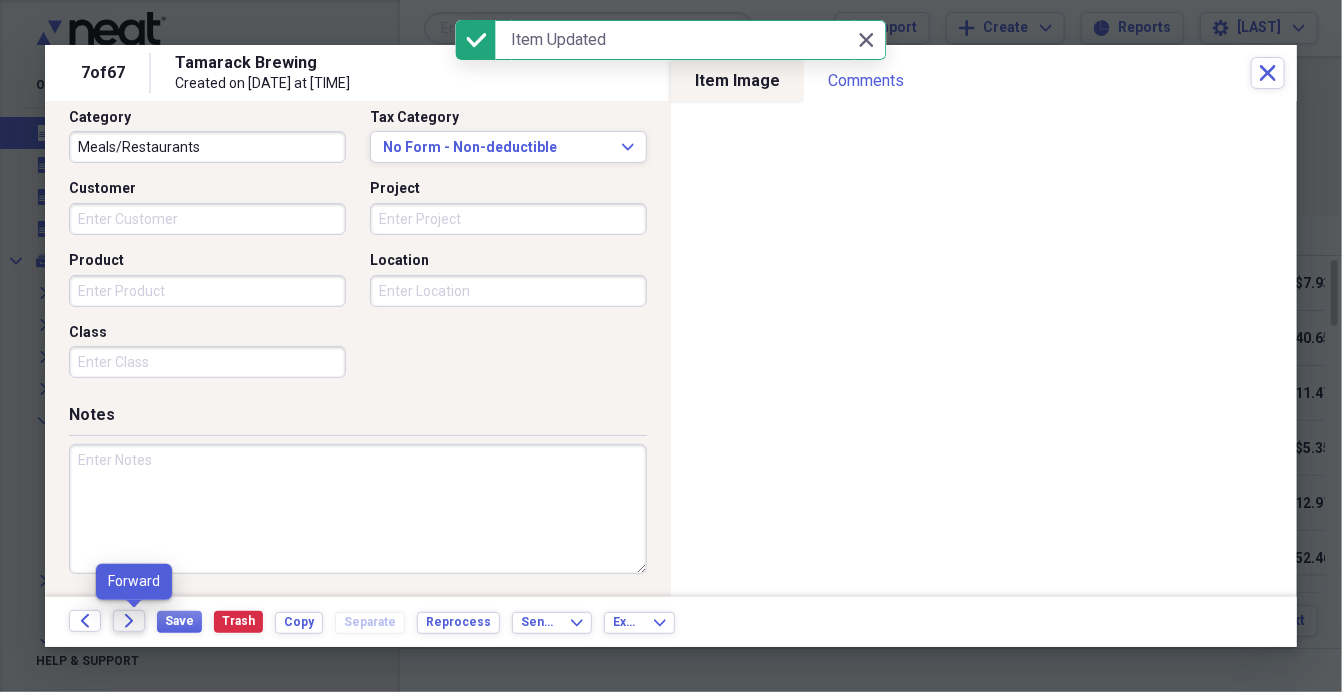 click on "Forward" 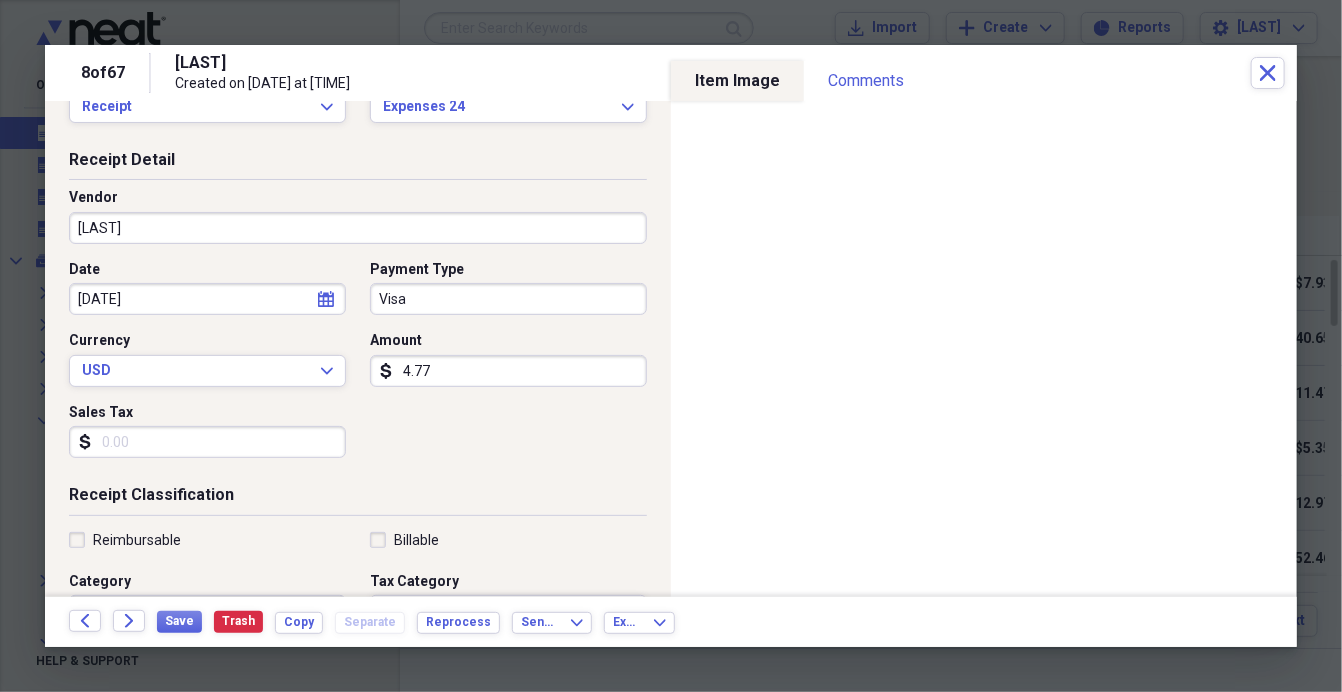 scroll, scrollTop: 39, scrollLeft: 0, axis: vertical 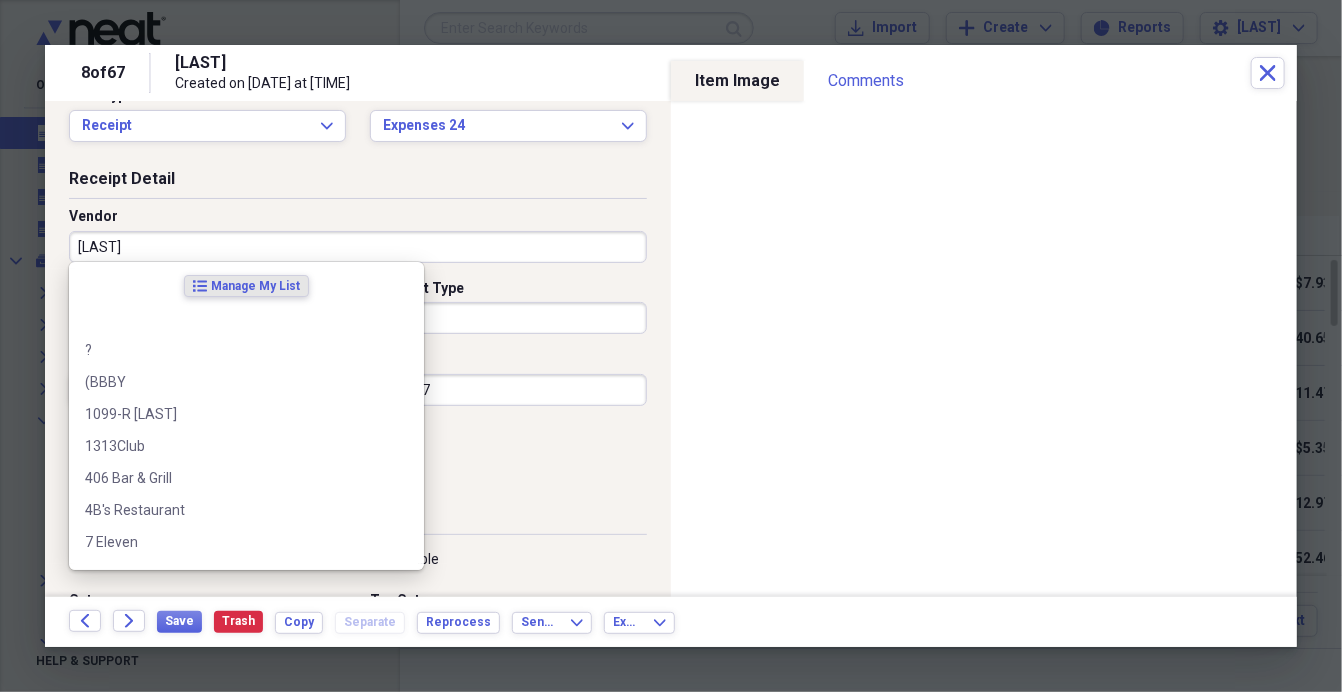click on "[LAST]" at bounding box center [358, 247] 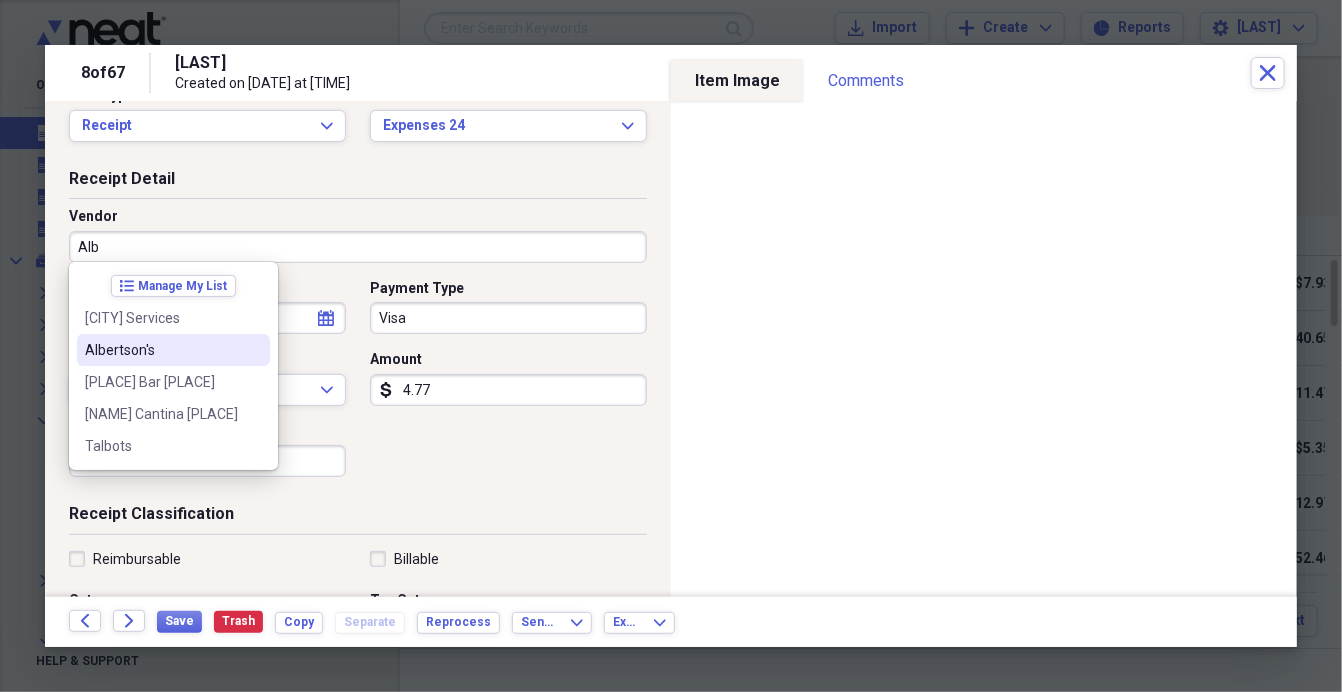 click on "Albertson's" at bounding box center (161, 350) 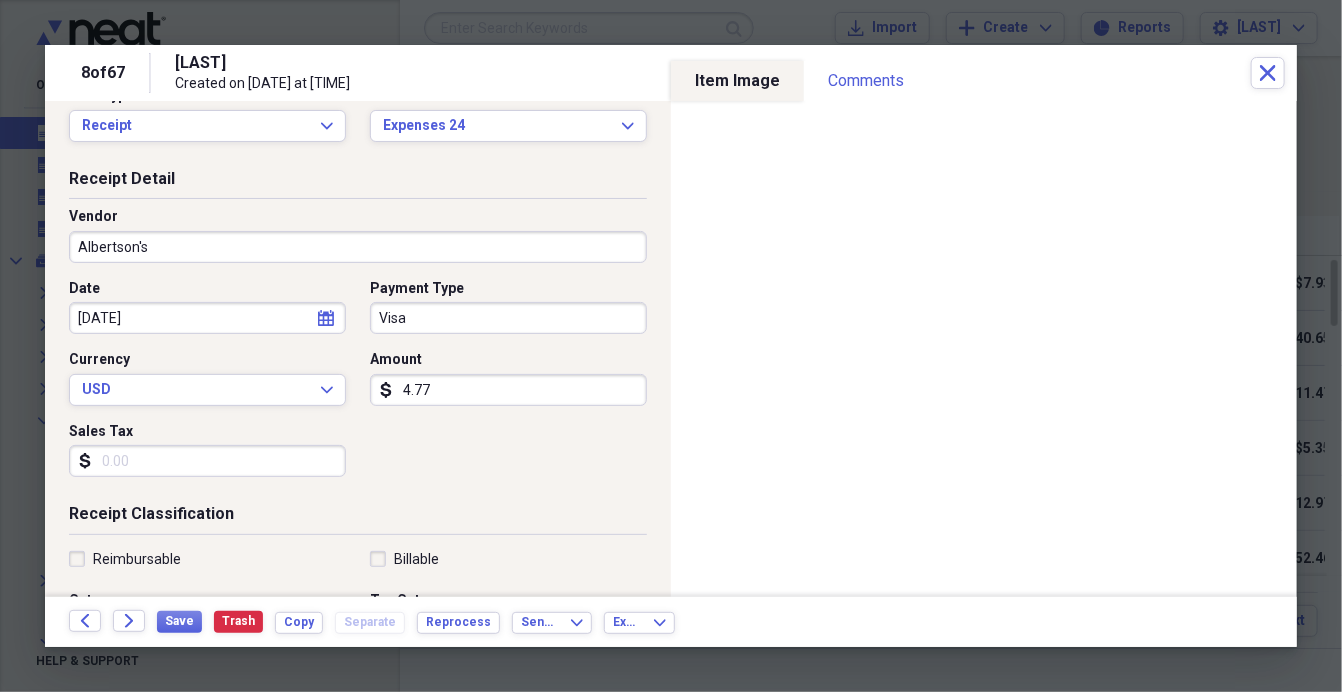 type on "Grocery" 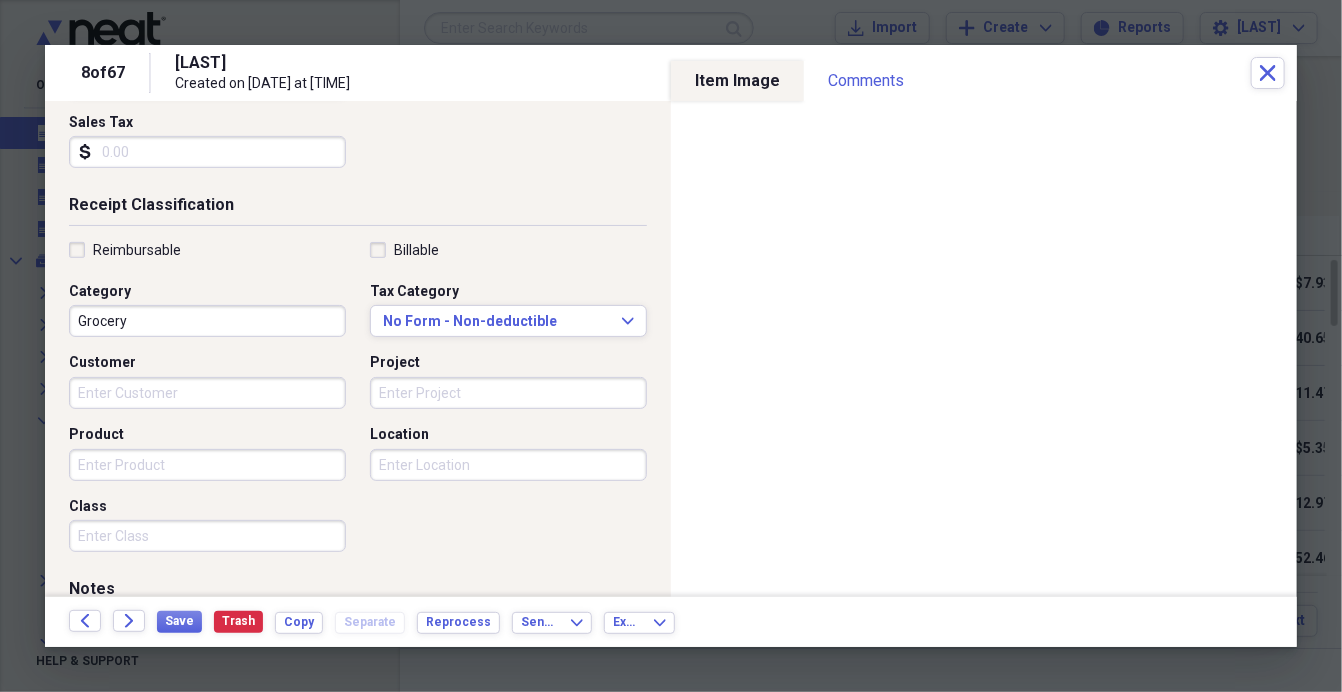 scroll, scrollTop: 346, scrollLeft: 0, axis: vertical 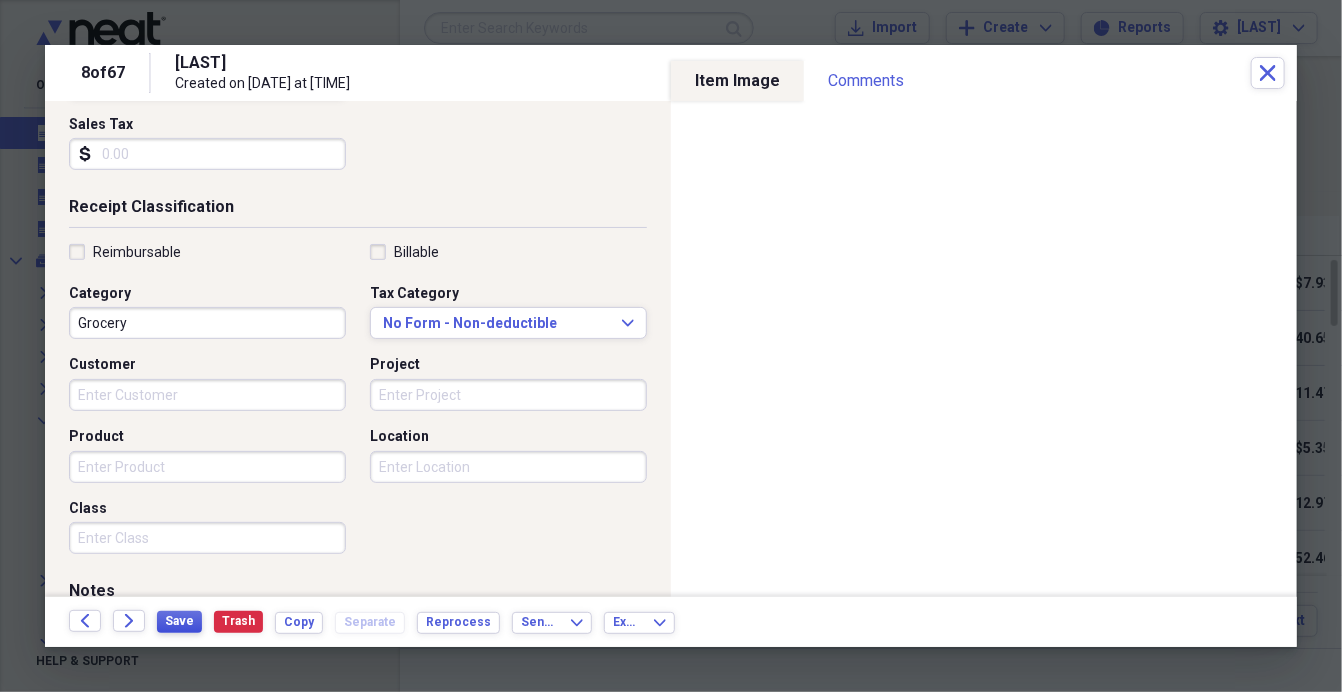 click on "Save" at bounding box center [179, 621] 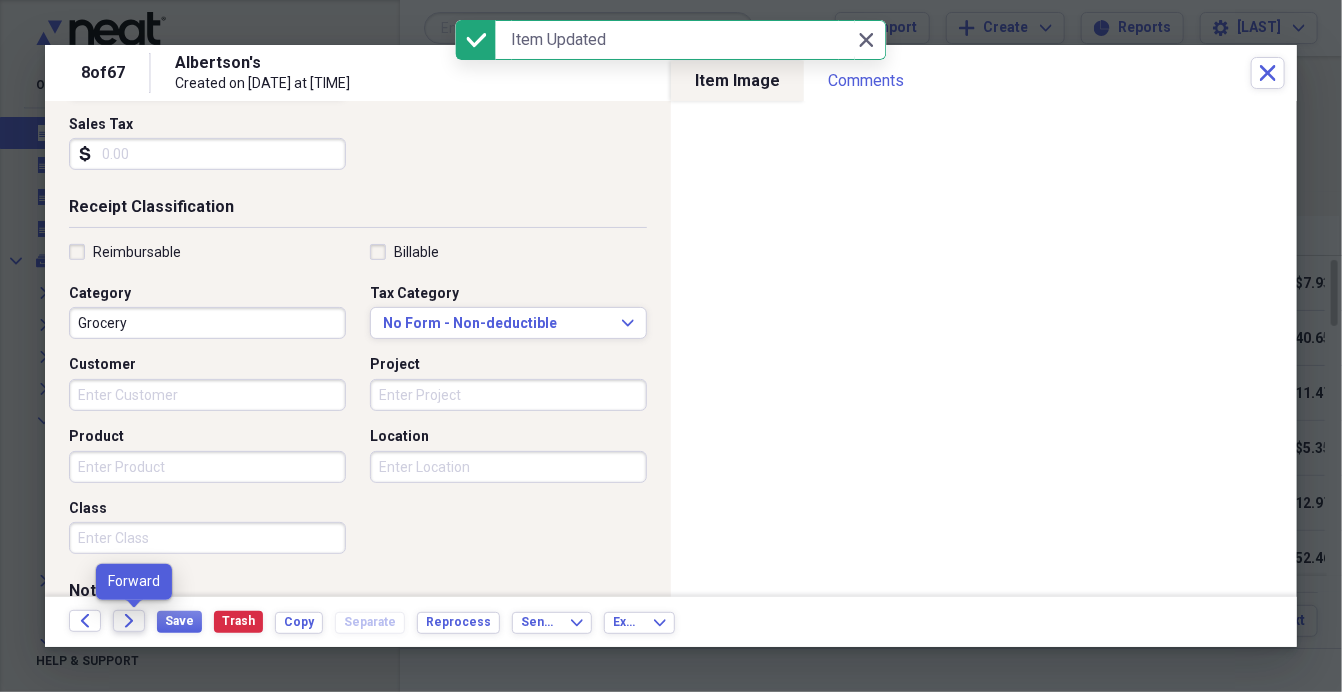 click on "Forward" at bounding box center [129, 621] 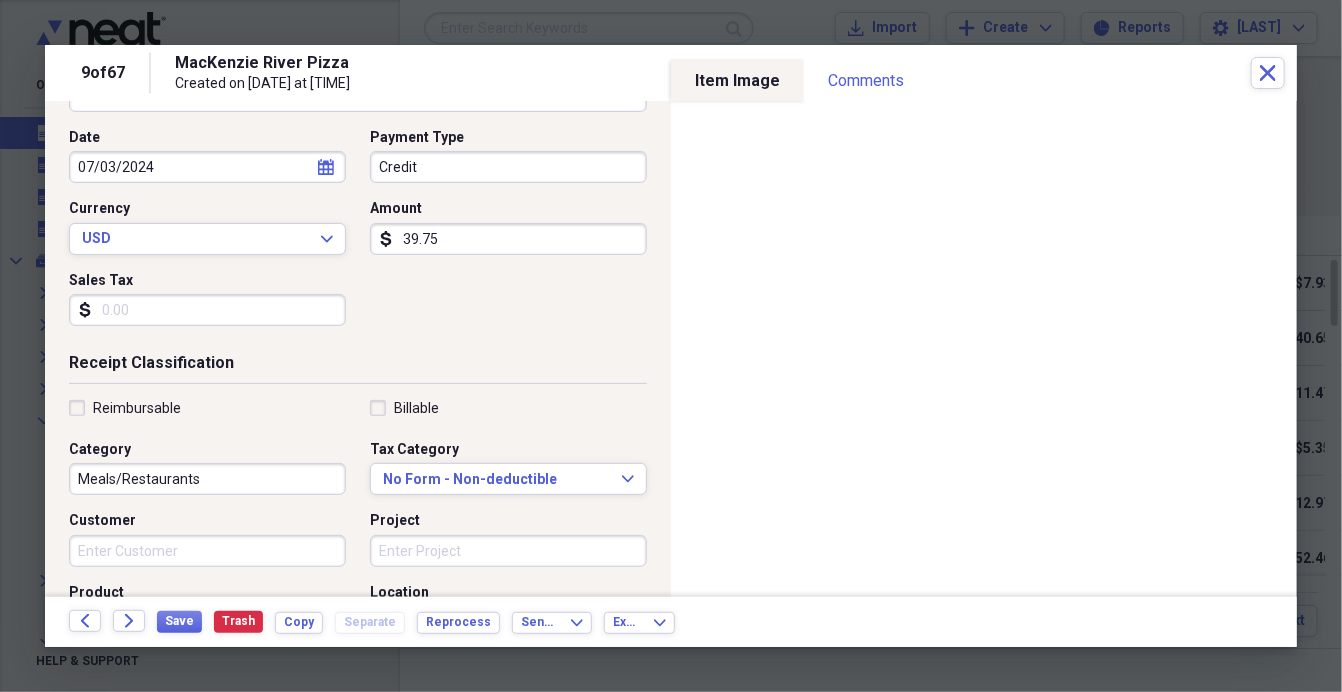 scroll, scrollTop: 190, scrollLeft: 0, axis: vertical 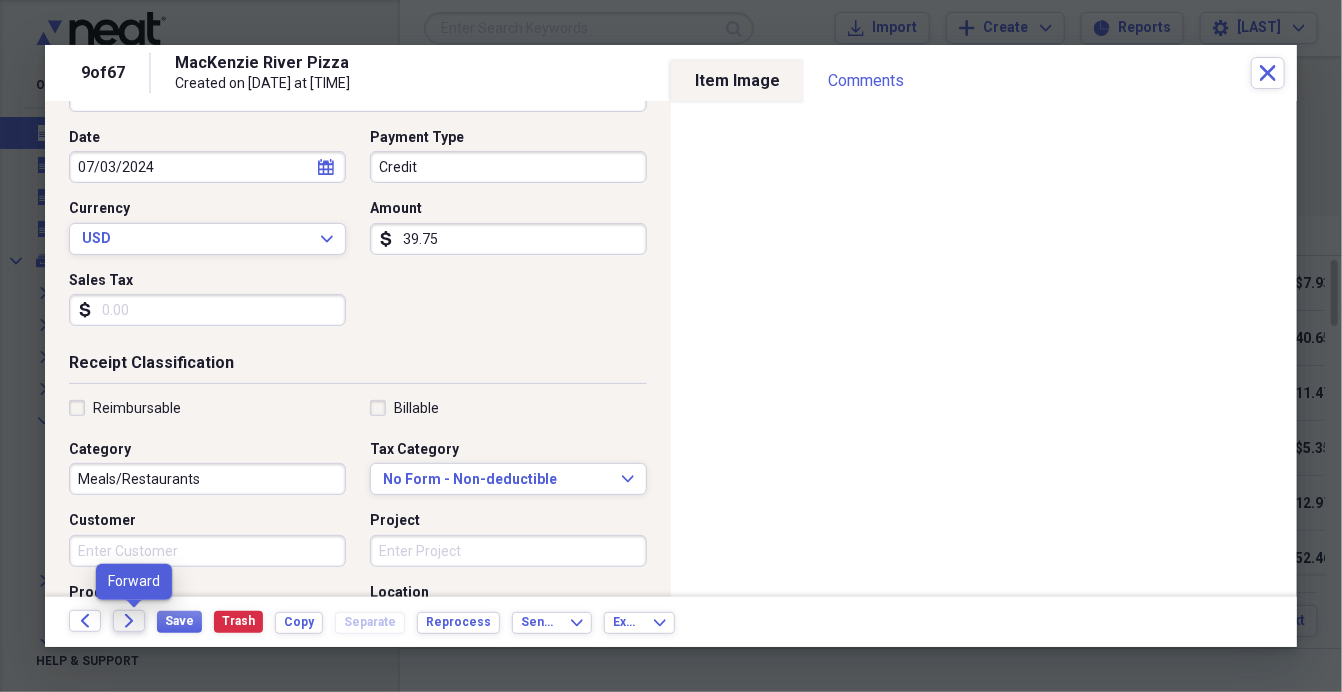 click on "Forward" at bounding box center (129, 621) 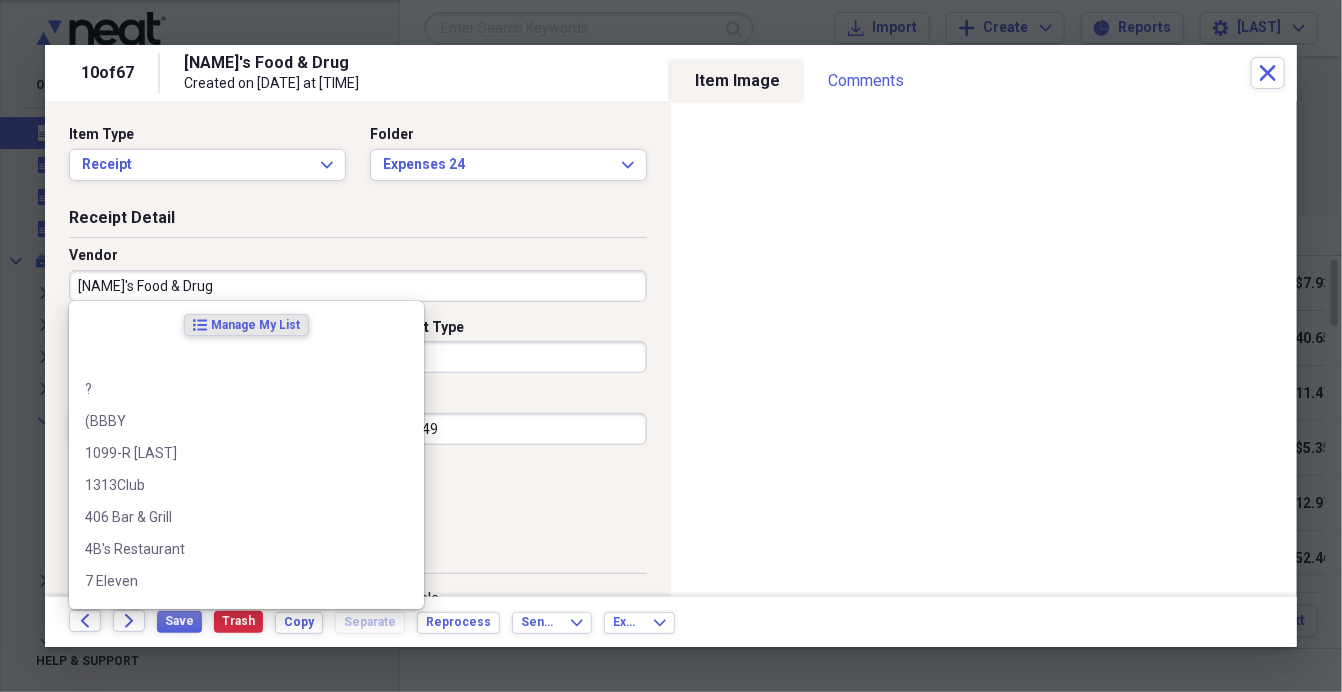 click on "[NAME]'s Food & Drug" at bounding box center (358, 286) 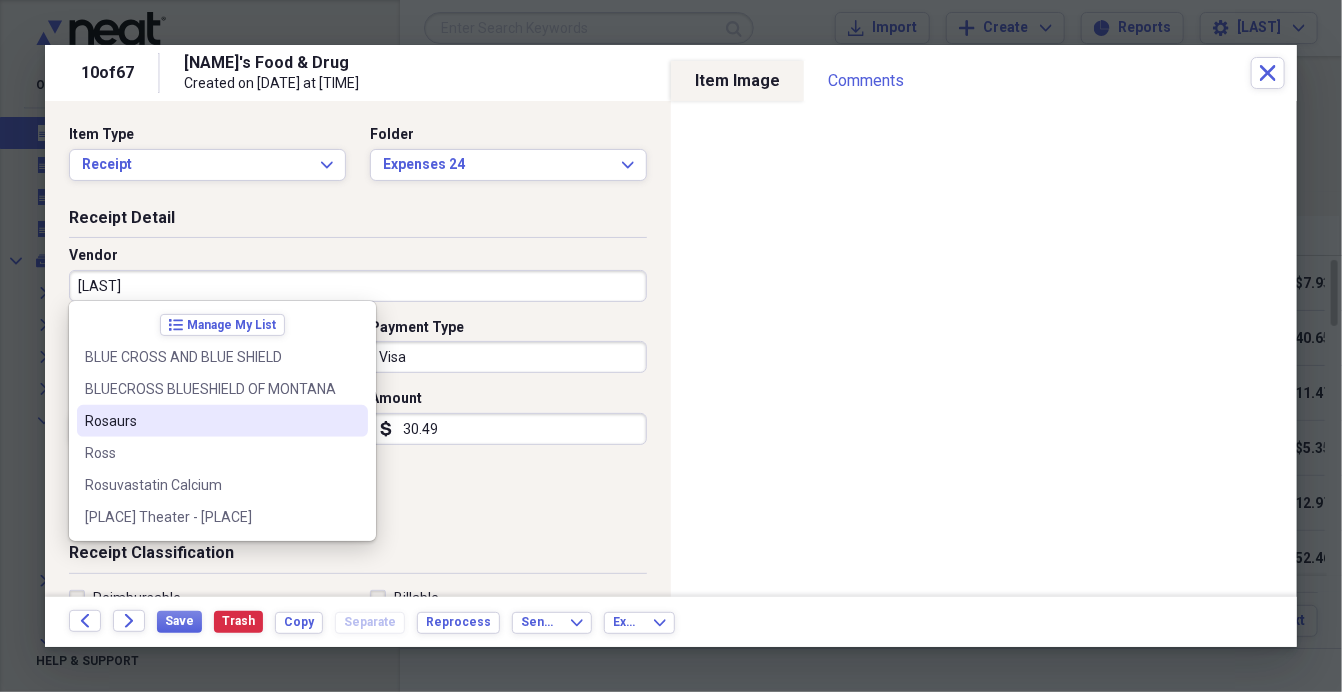 click on "Rosaurs" at bounding box center (210, 421) 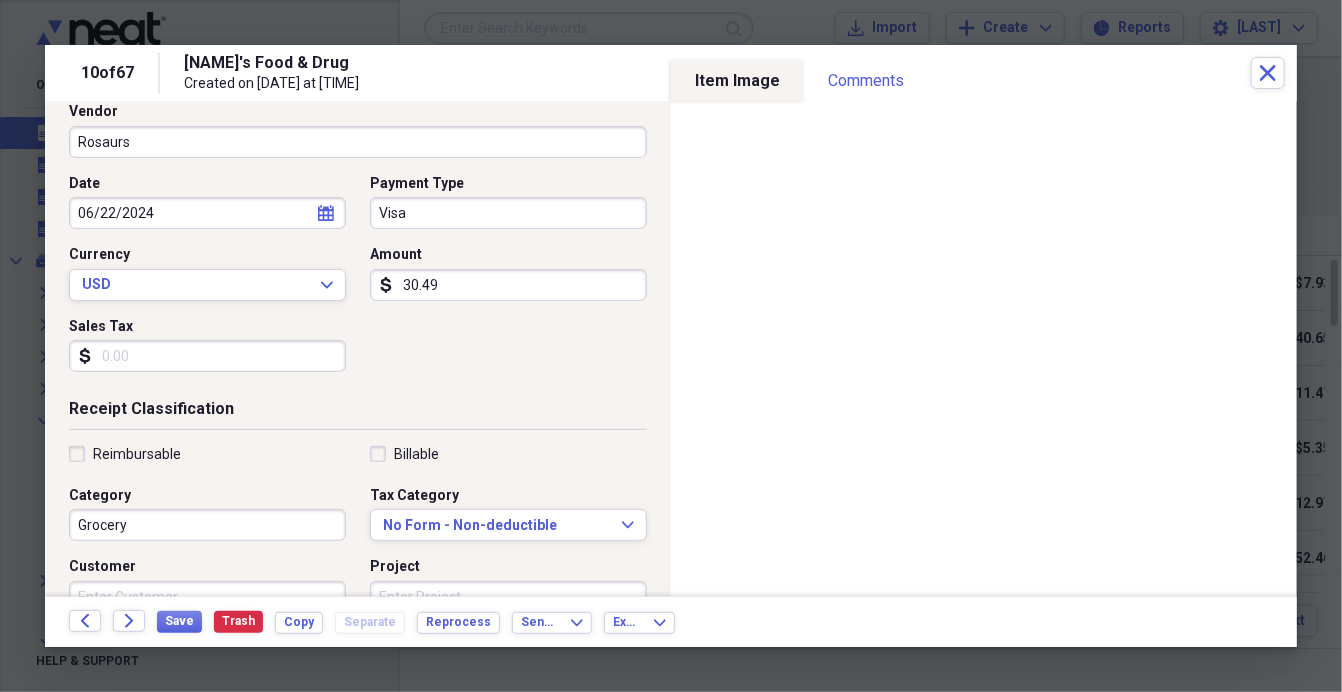 scroll, scrollTop: 155, scrollLeft: 0, axis: vertical 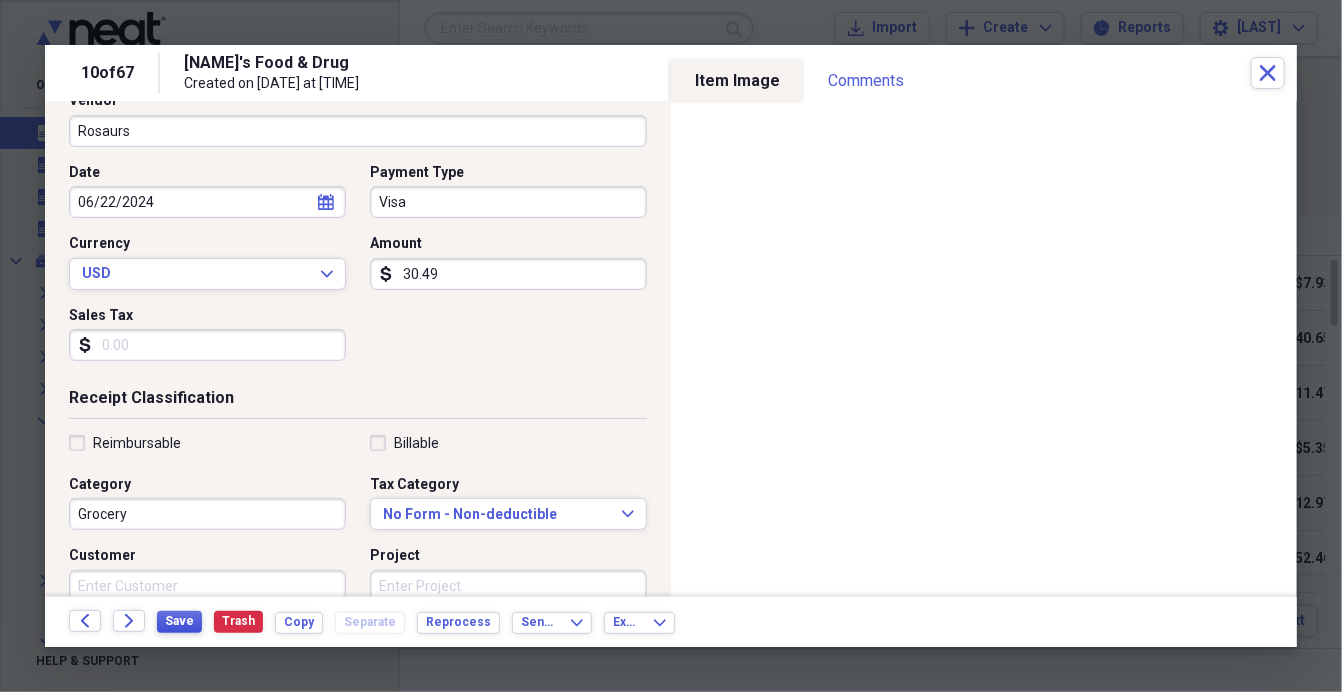 click on "Save" at bounding box center [179, 621] 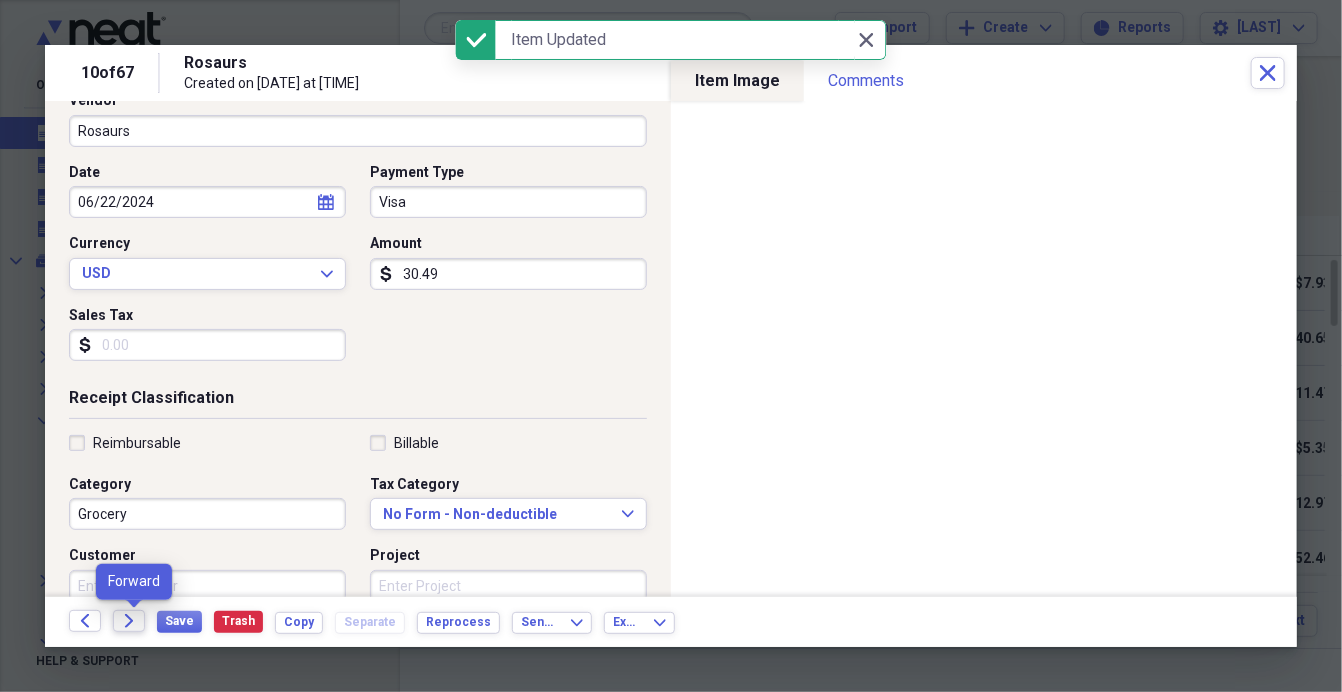 click on "Forward" 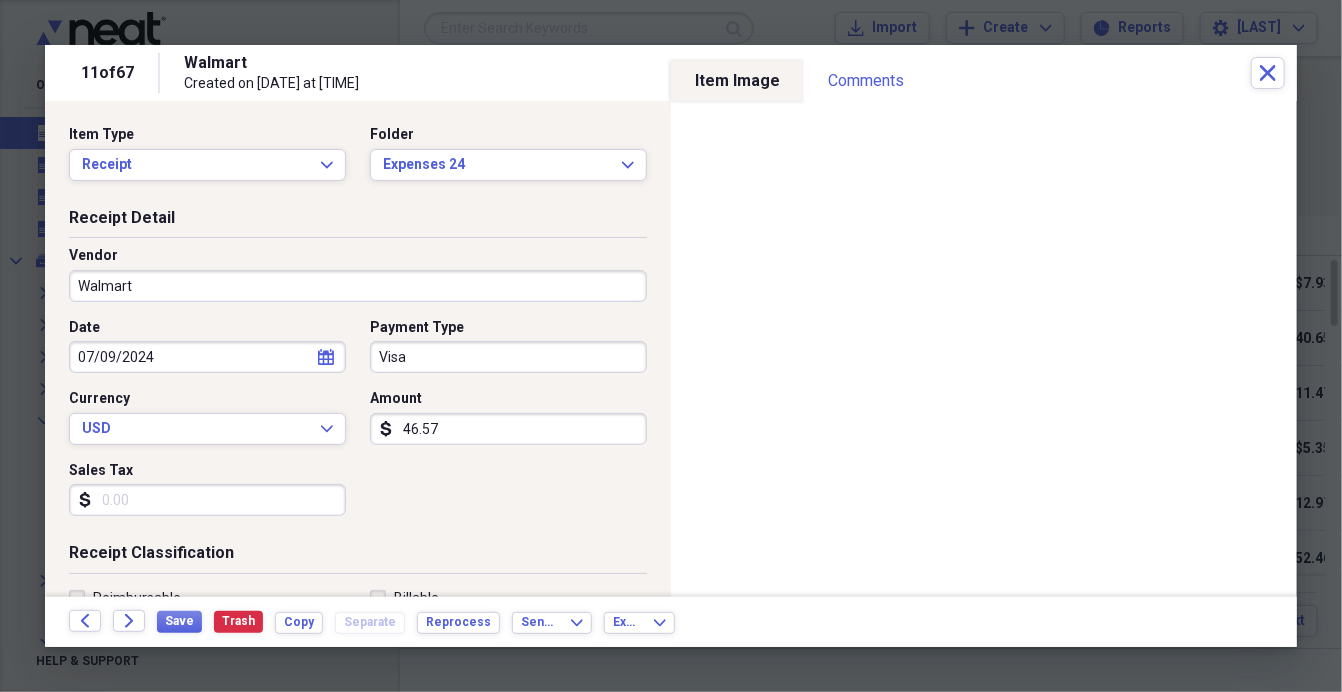 click on "Sales Tax dollar-sign" at bounding box center [213, 489] 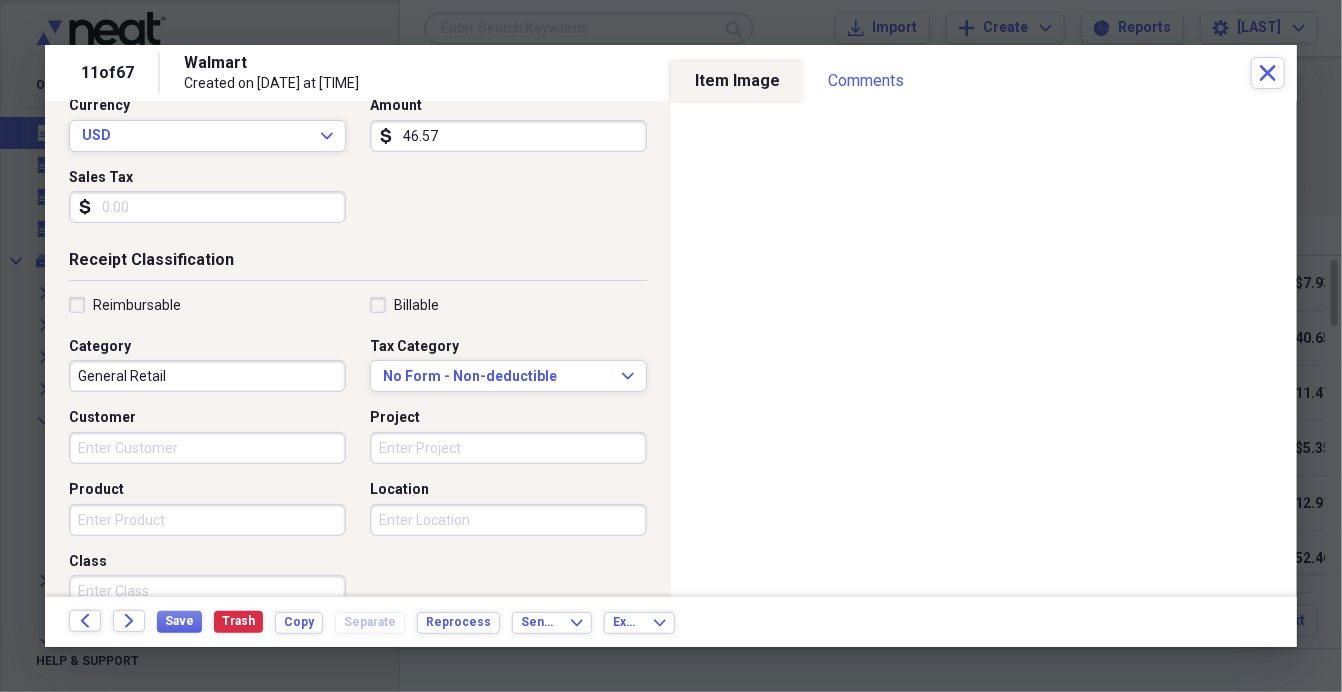 scroll, scrollTop: 304, scrollLeft: 0, axis: vertical 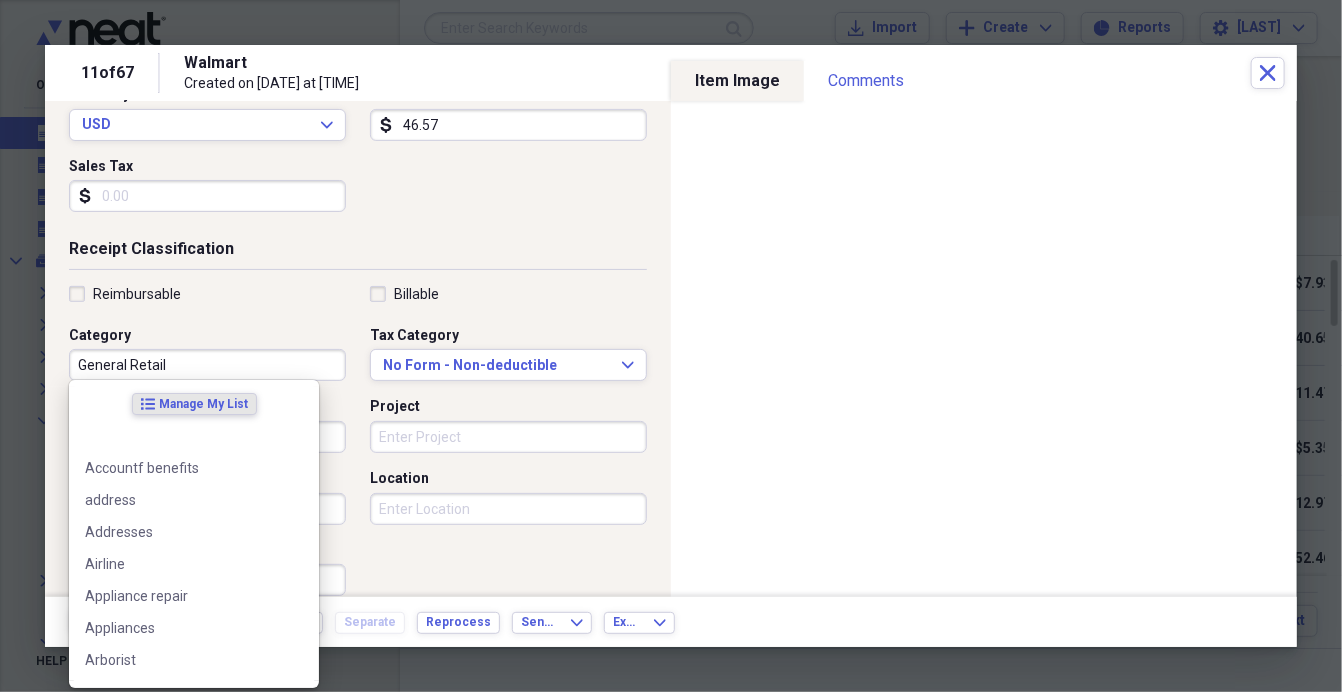 click on "General Retail" at bounding box center (207, 365) 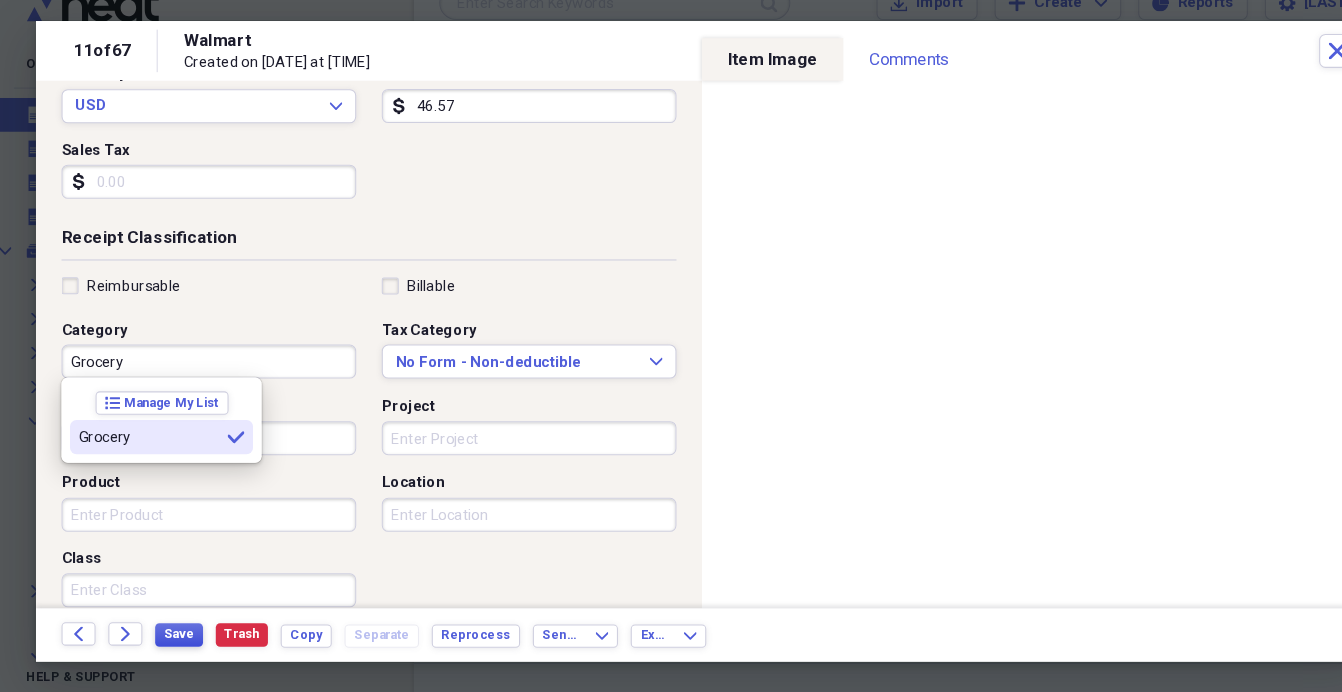 type on "Grocery" 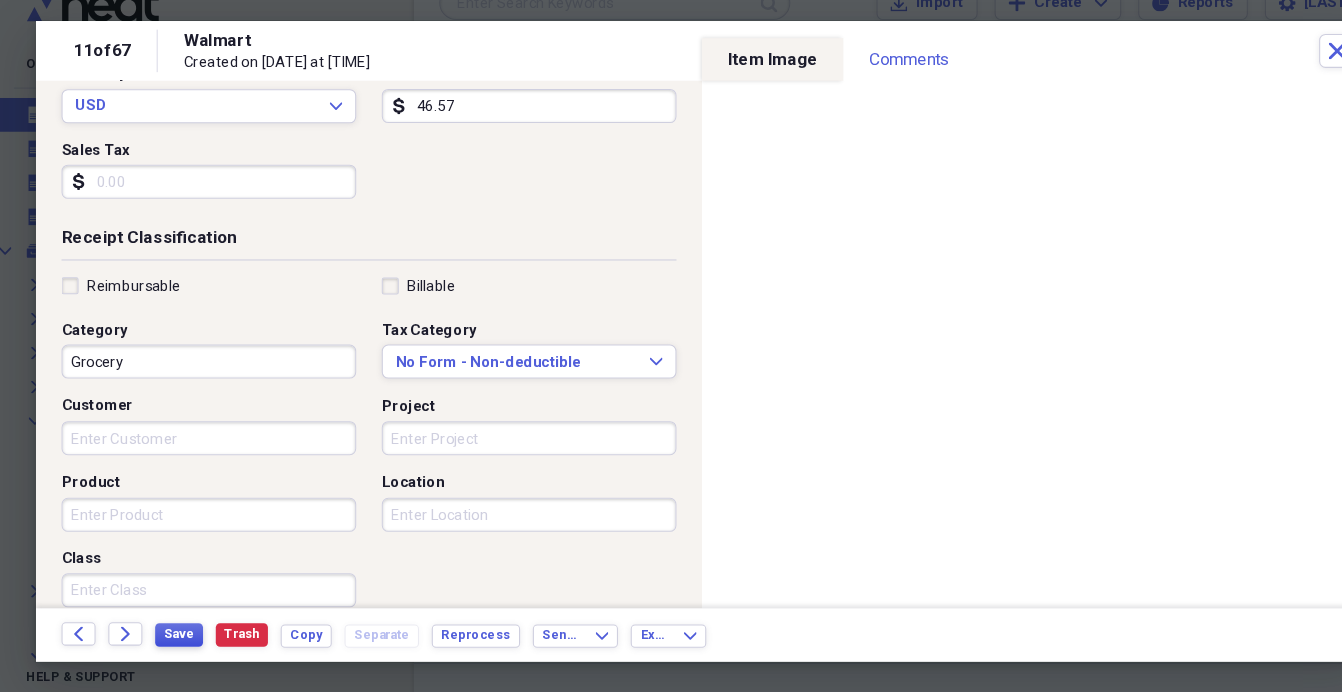 click on "Save" at bounding box center [179, 621] 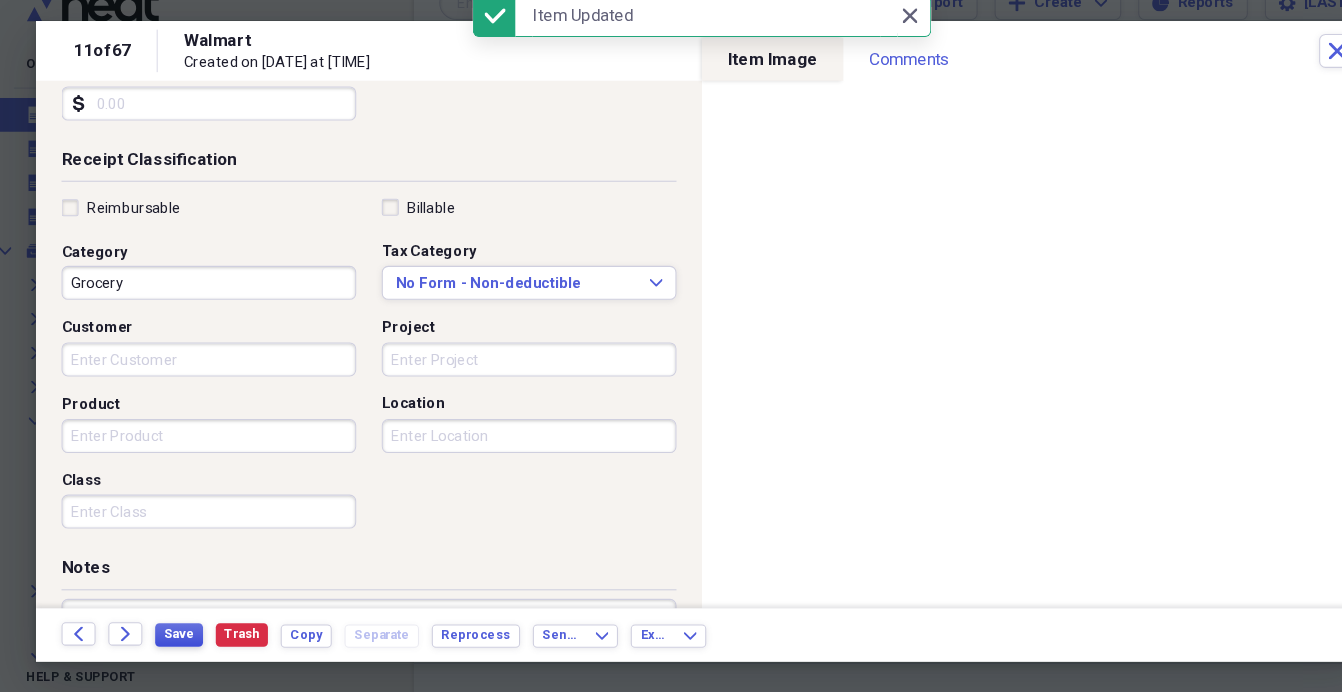 scroll, scrollTop: 380, scrollLeft: 0, axis: vertical 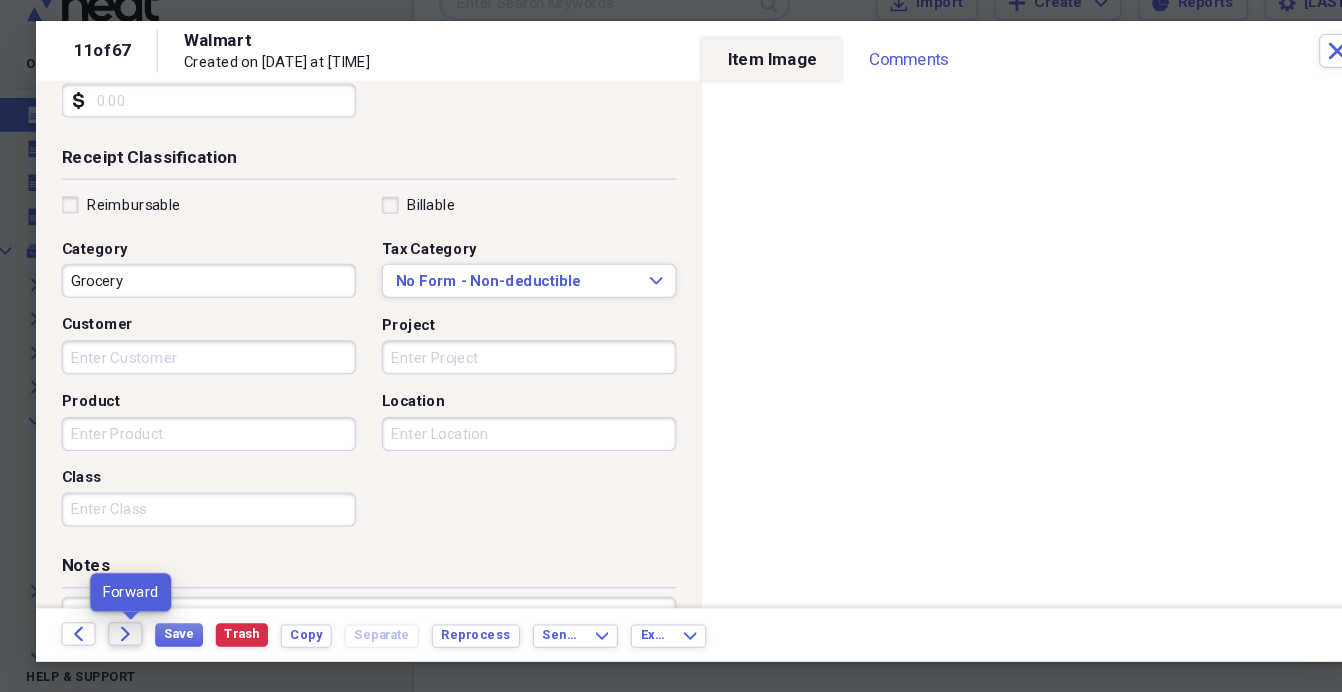 click on "Forward" 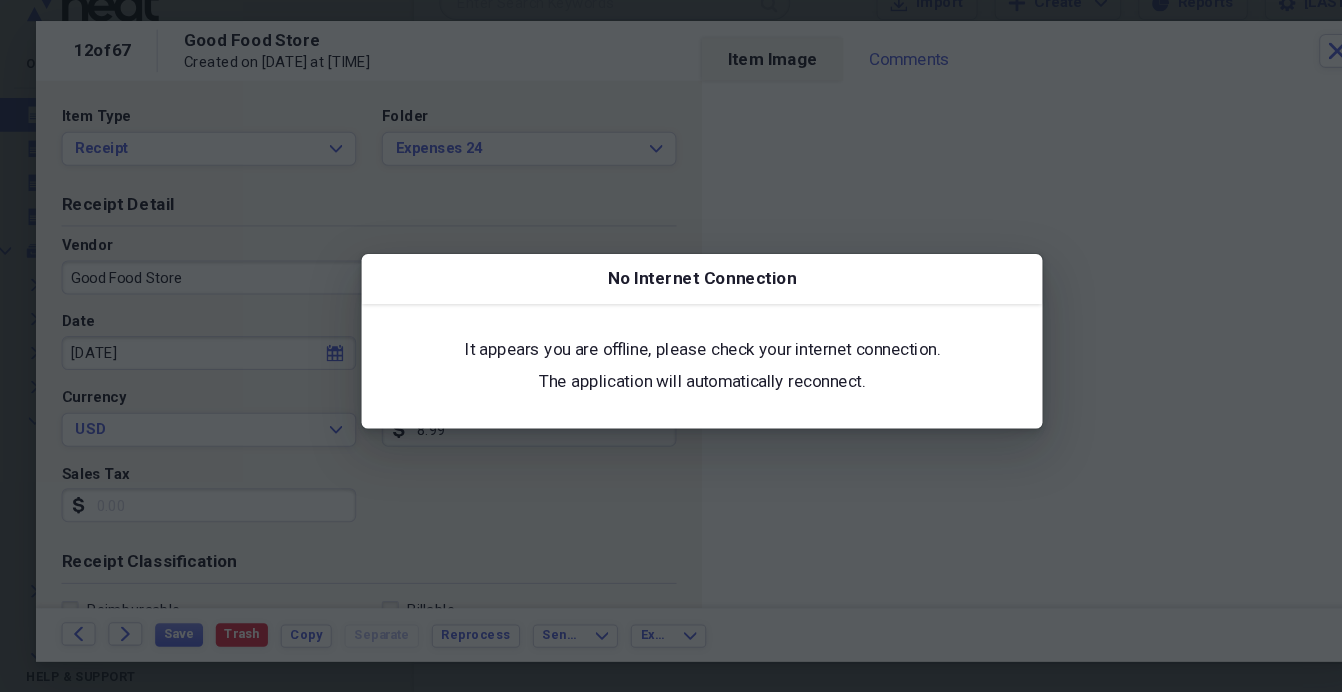 click at bounding box center (671, 346) 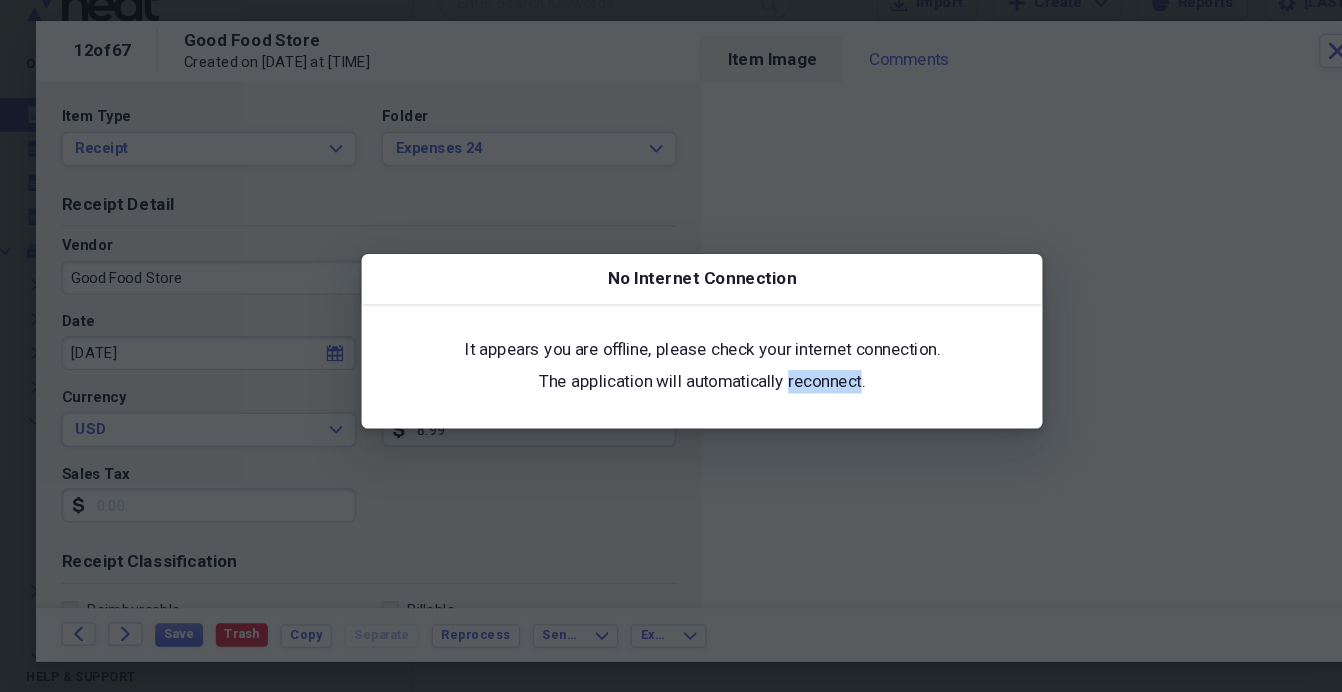 click on "The application will automatically reconnect." at bounding box center (671, 384) 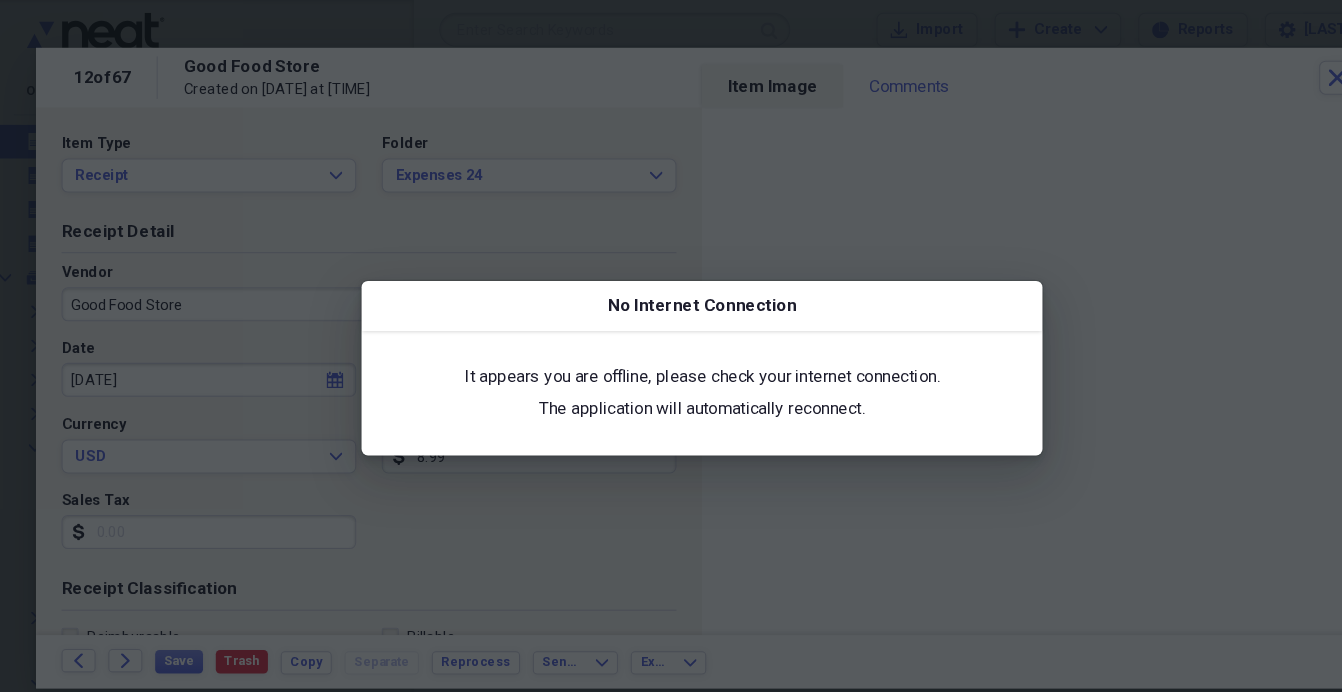 click on "It appears you are offline, please check your internet connection. The application will automatically reconnect." at bounding box center (671, 369) 